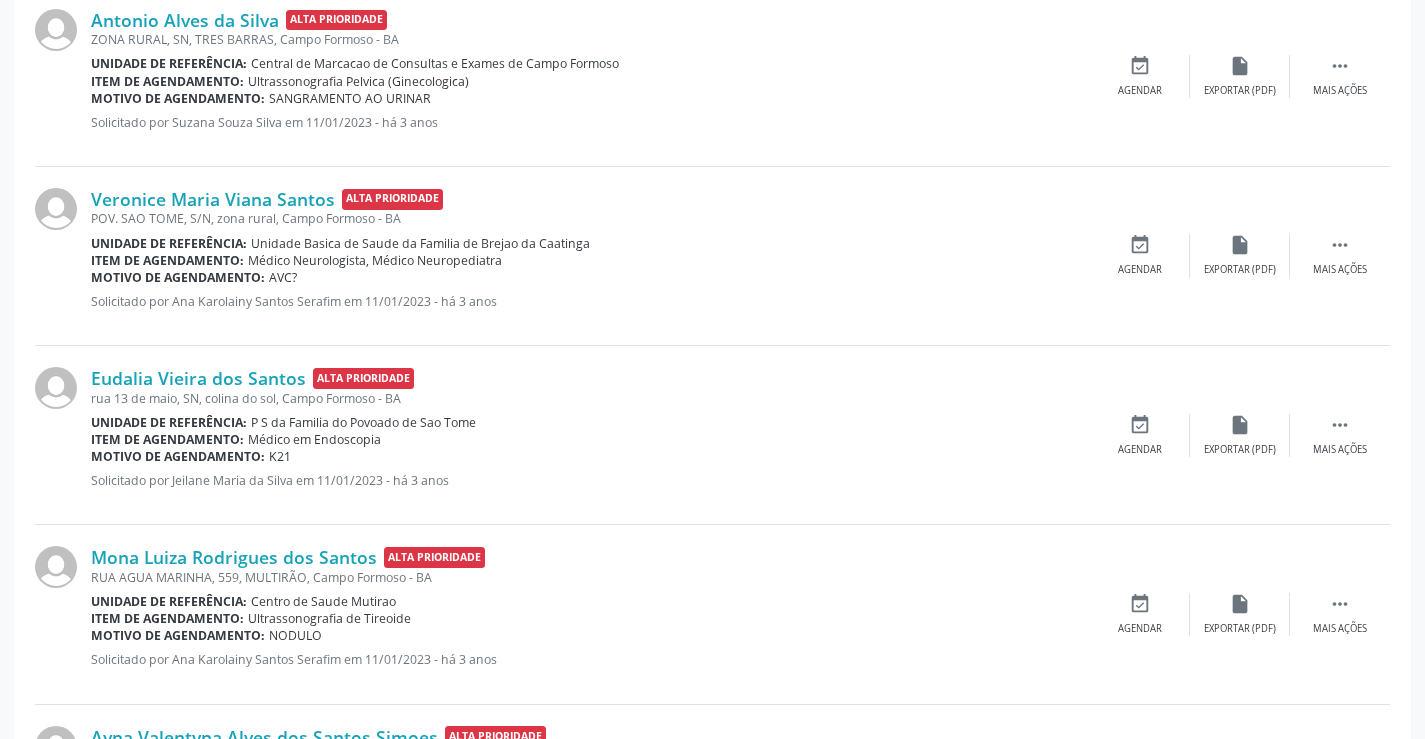 scroll, scrollTop: 0, scrollLeft: 0, axis: both 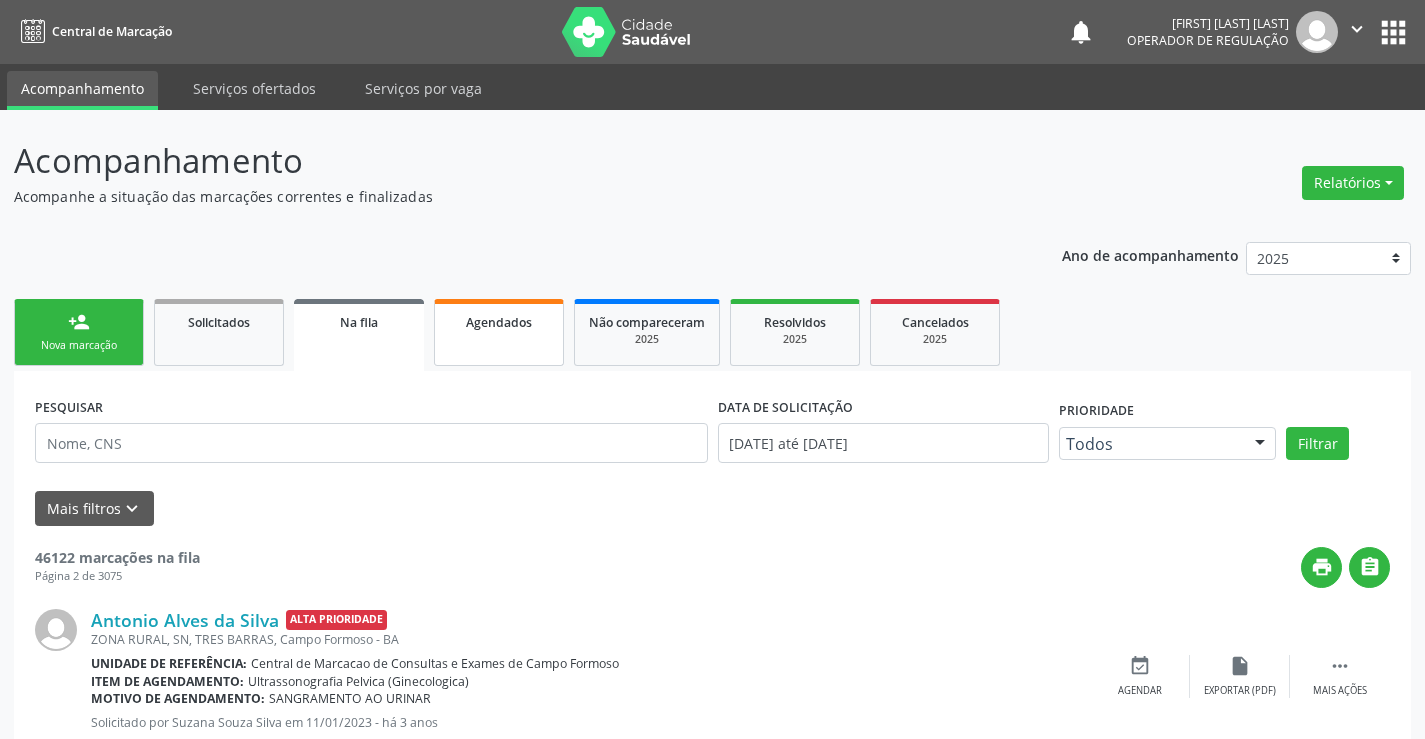 click on "Agendados" at bounding box center (499, 322) 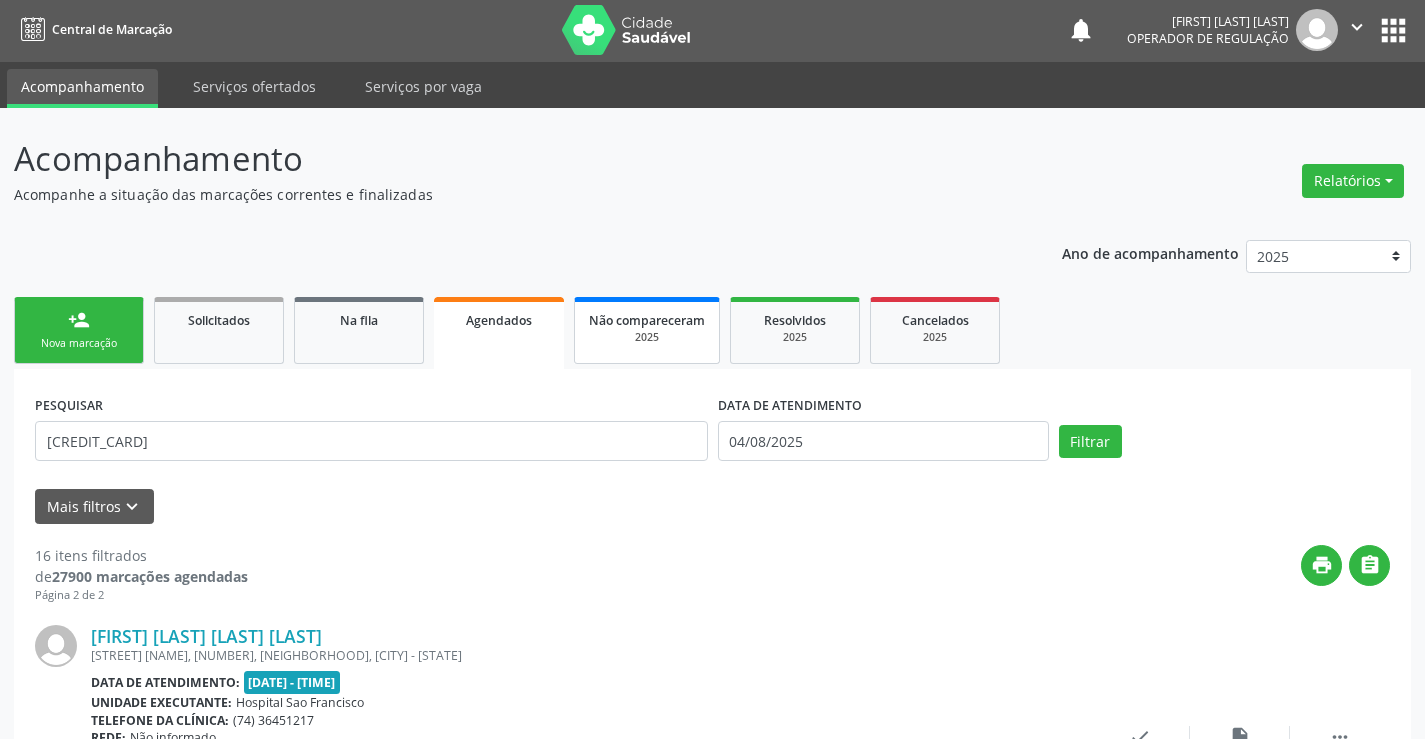 scroll, scrollTop: 0, scrollLeft: 0, axis: both 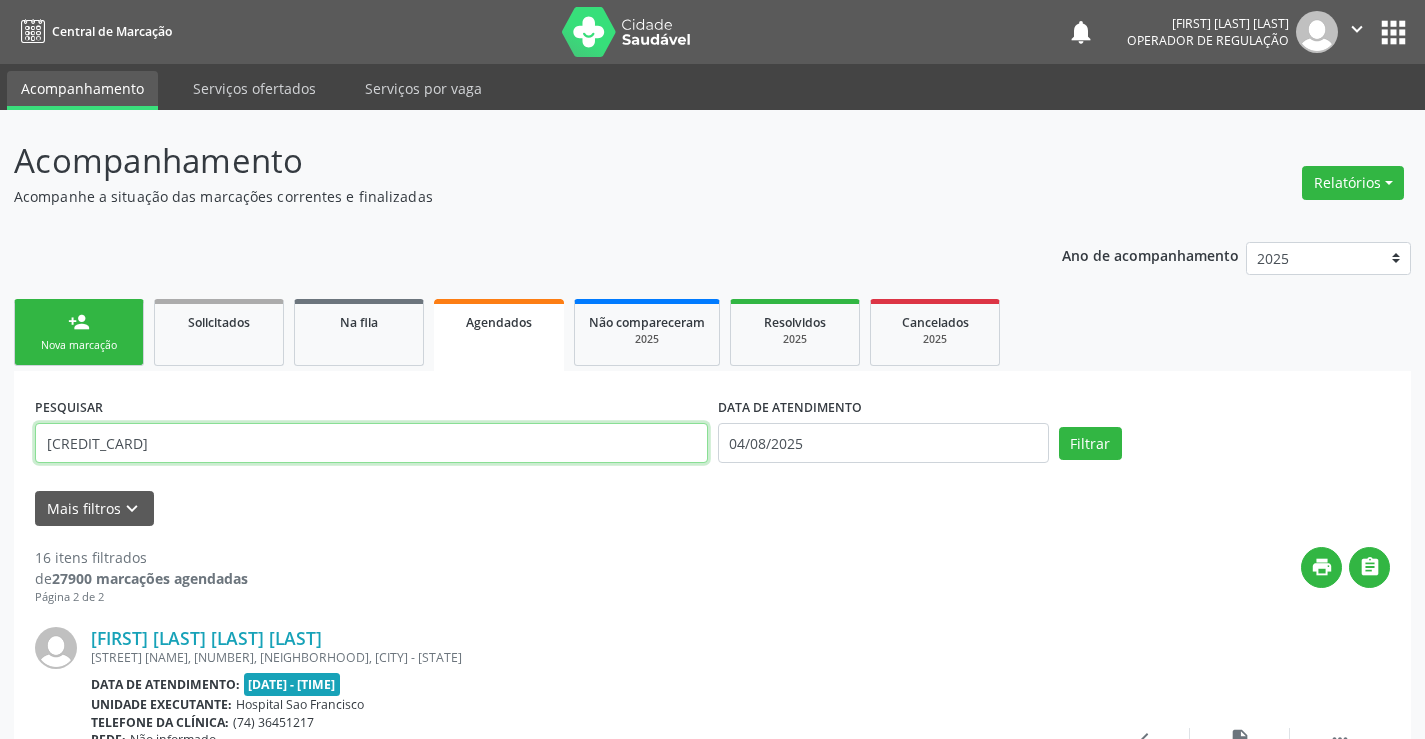 click on "700509704913753" at bounding box center [371, 443] 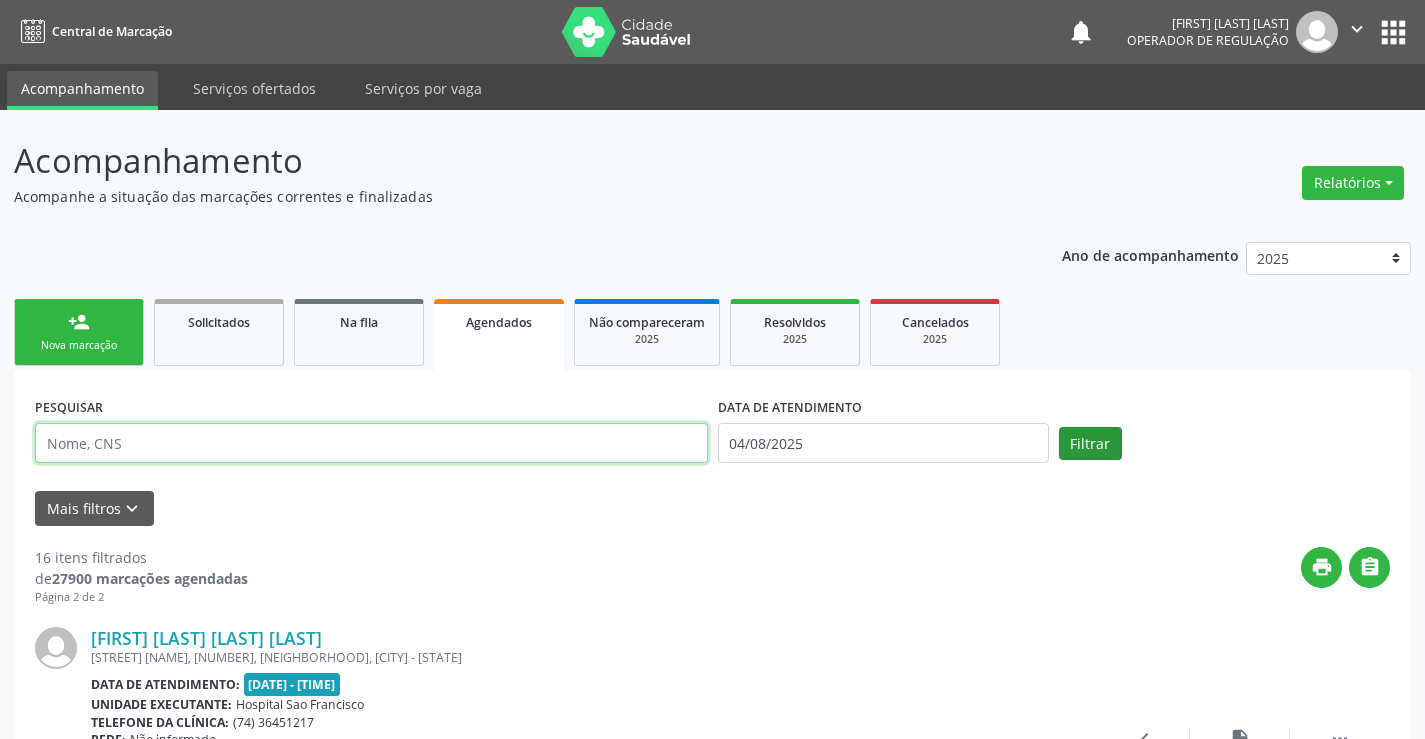 type 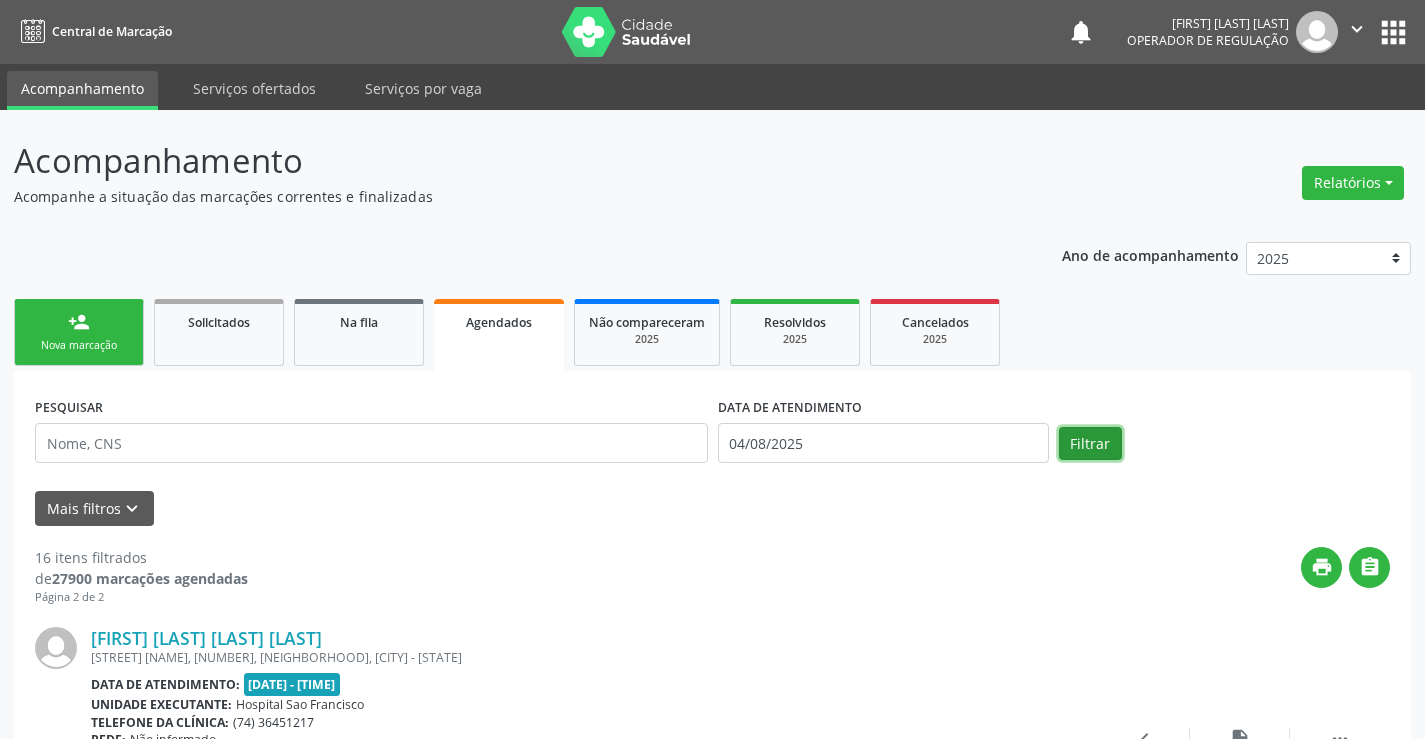 click on "Filtrar" at bounding box center [1090, 444] 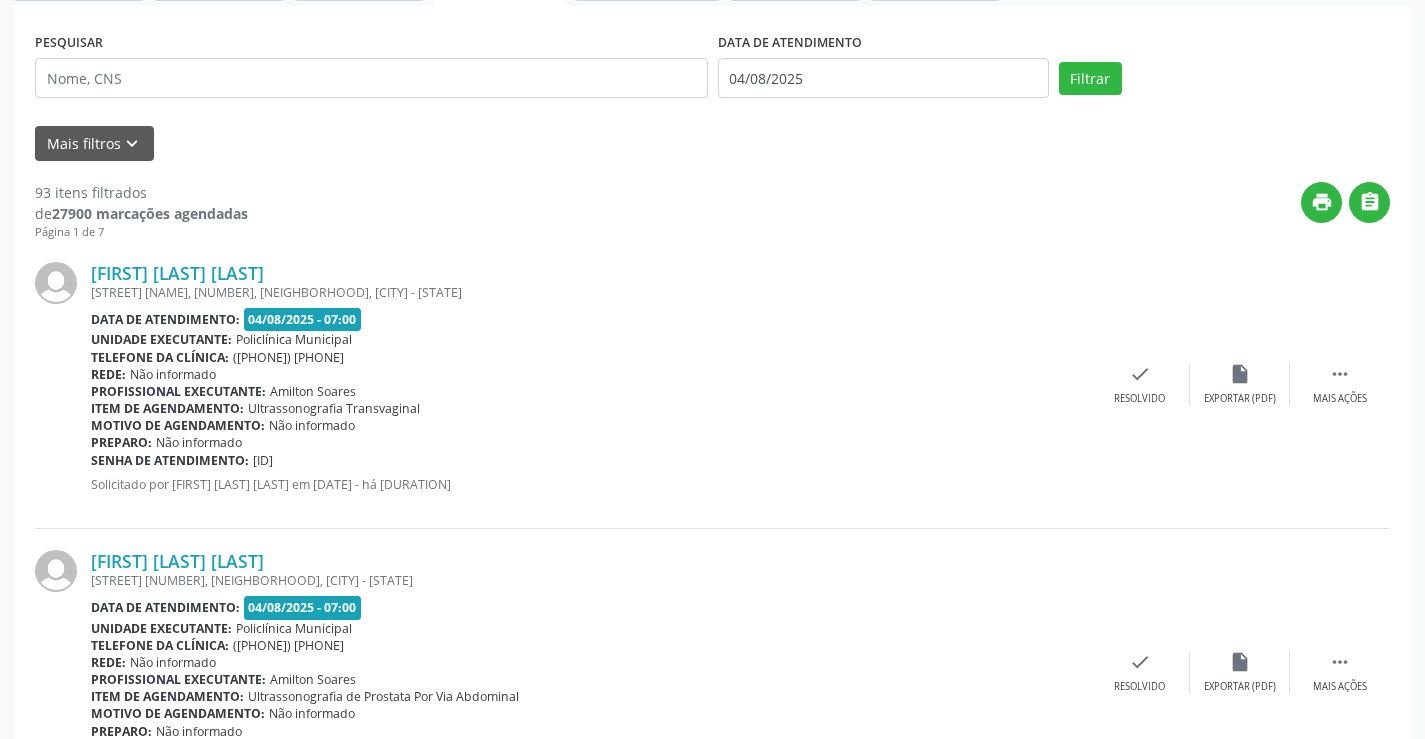 scroll, scrollTop: 430, scrollLeft: 0, axis: vertical 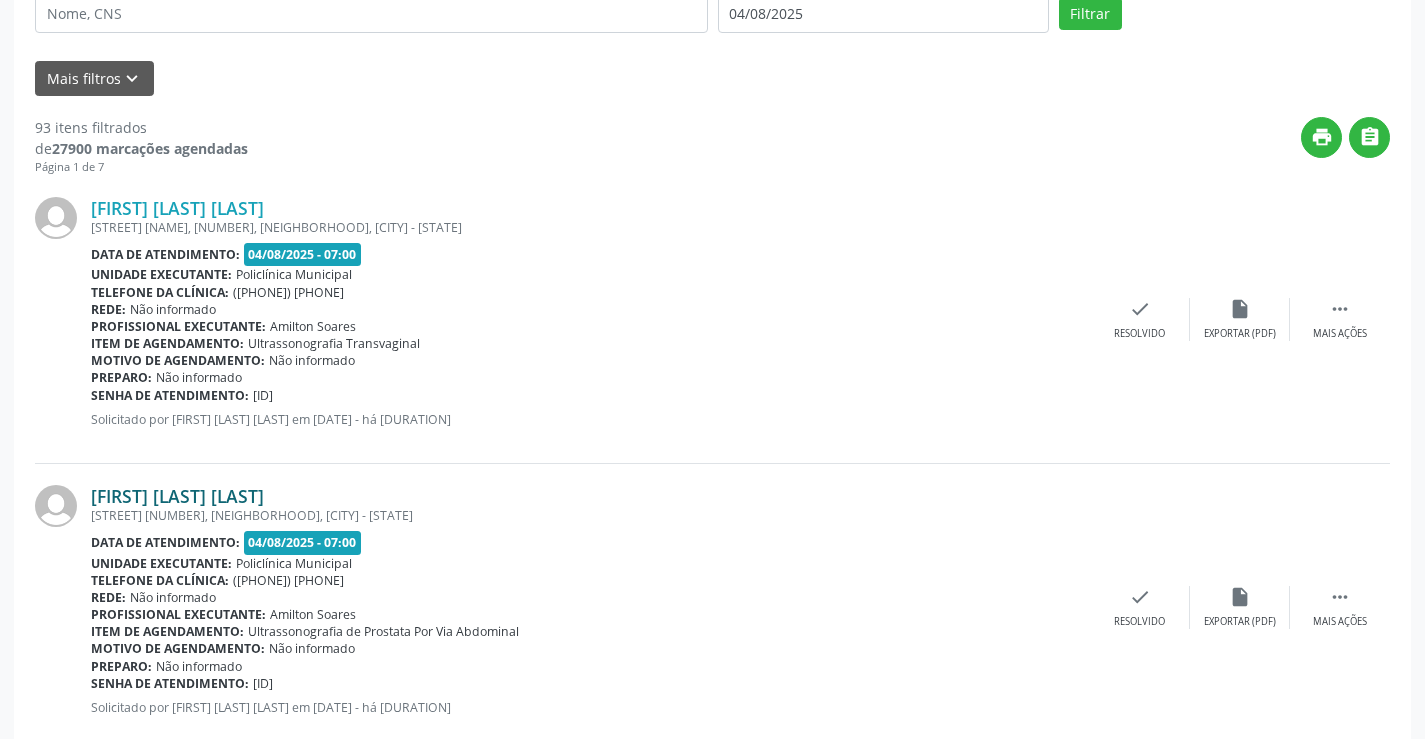 click on "[FIRST] [LAST] da Silva" at bounding box center [177, 496] 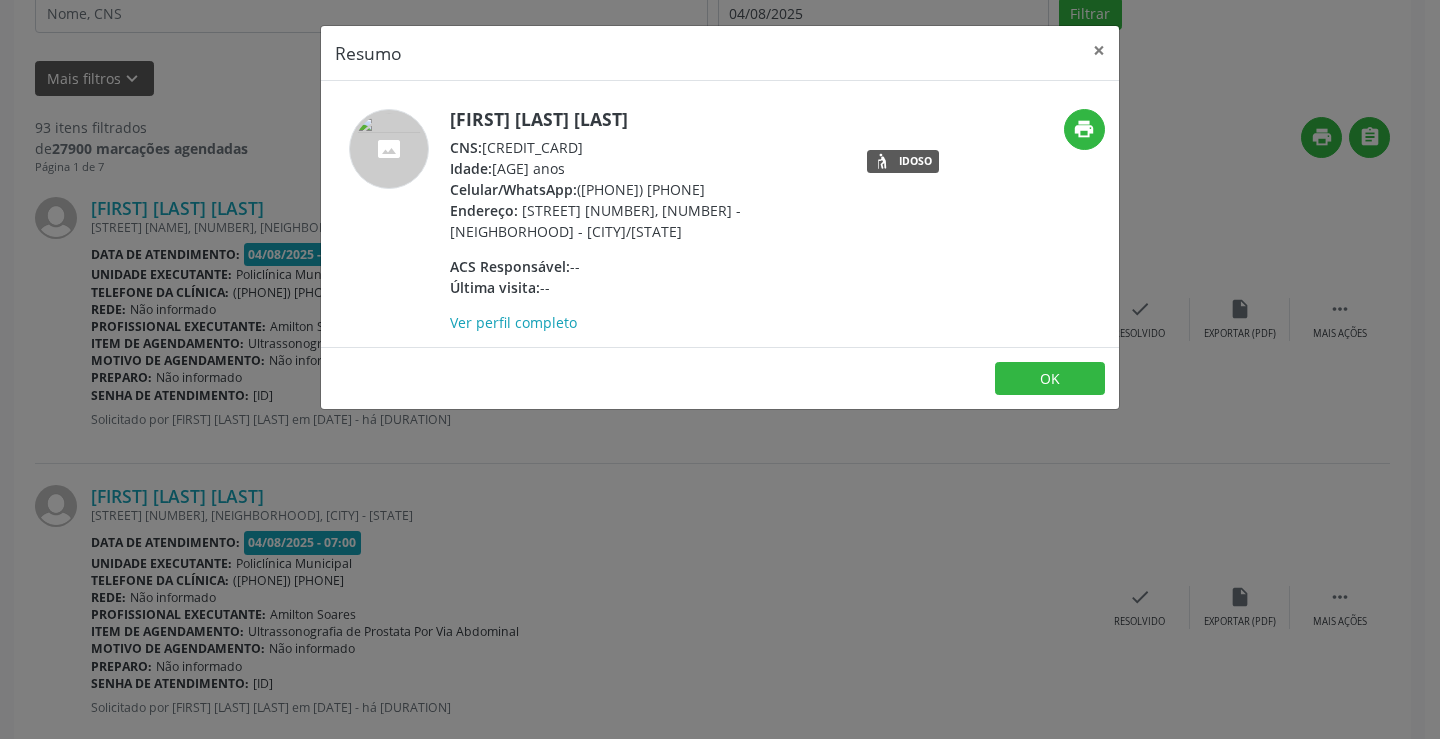 click on "CNS:
700 5069 5080 9557" at bounding box center (644, 147) 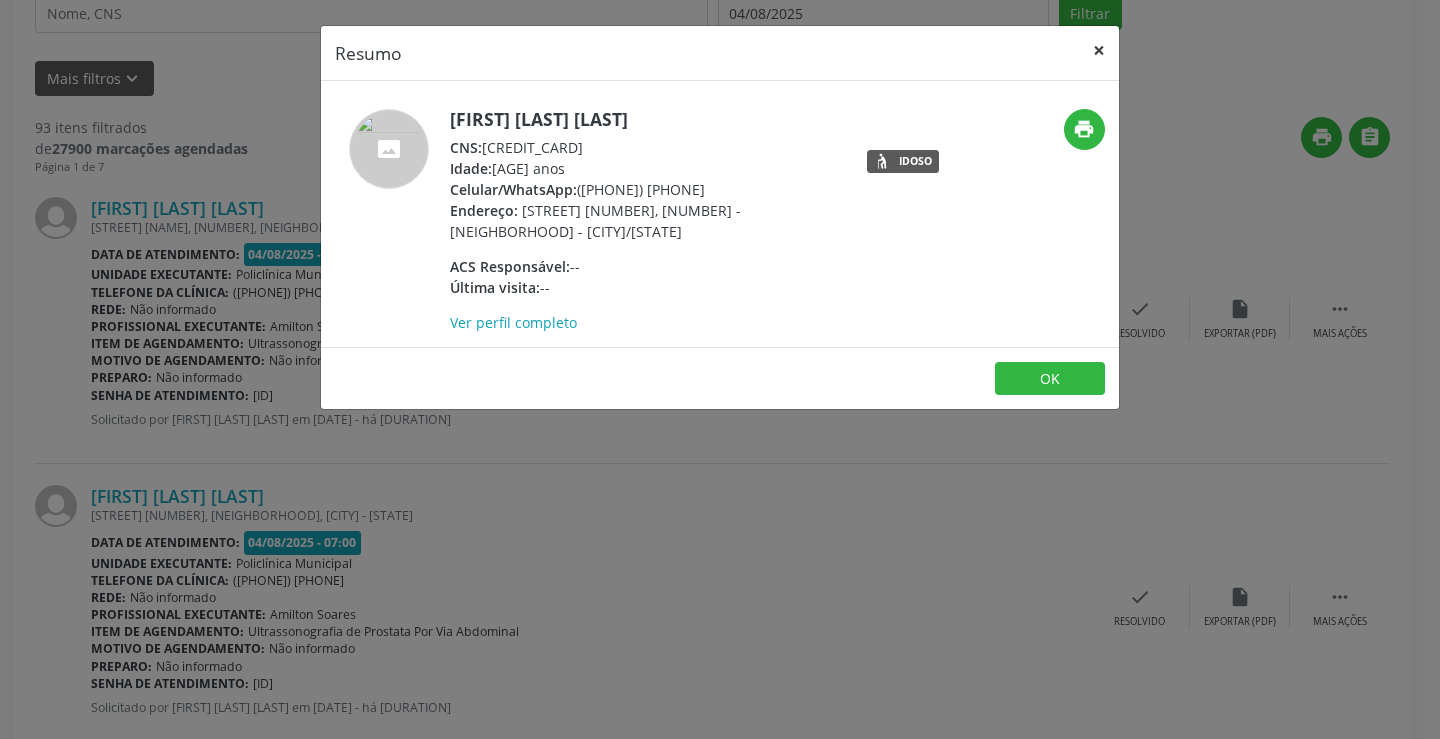 click on "×" at bounding box center [1099, 50] 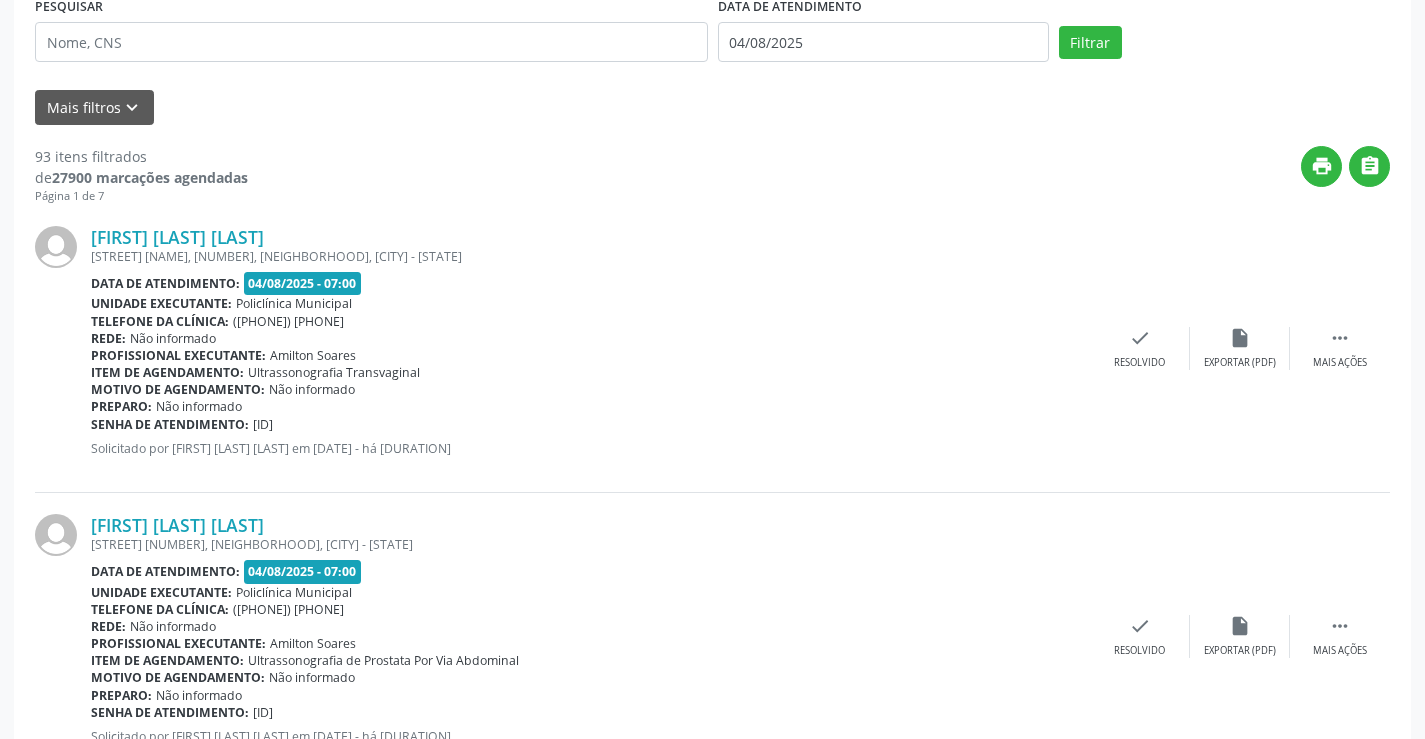 scroll, scrollTop: 0, scrollLeft: 0, axis: both 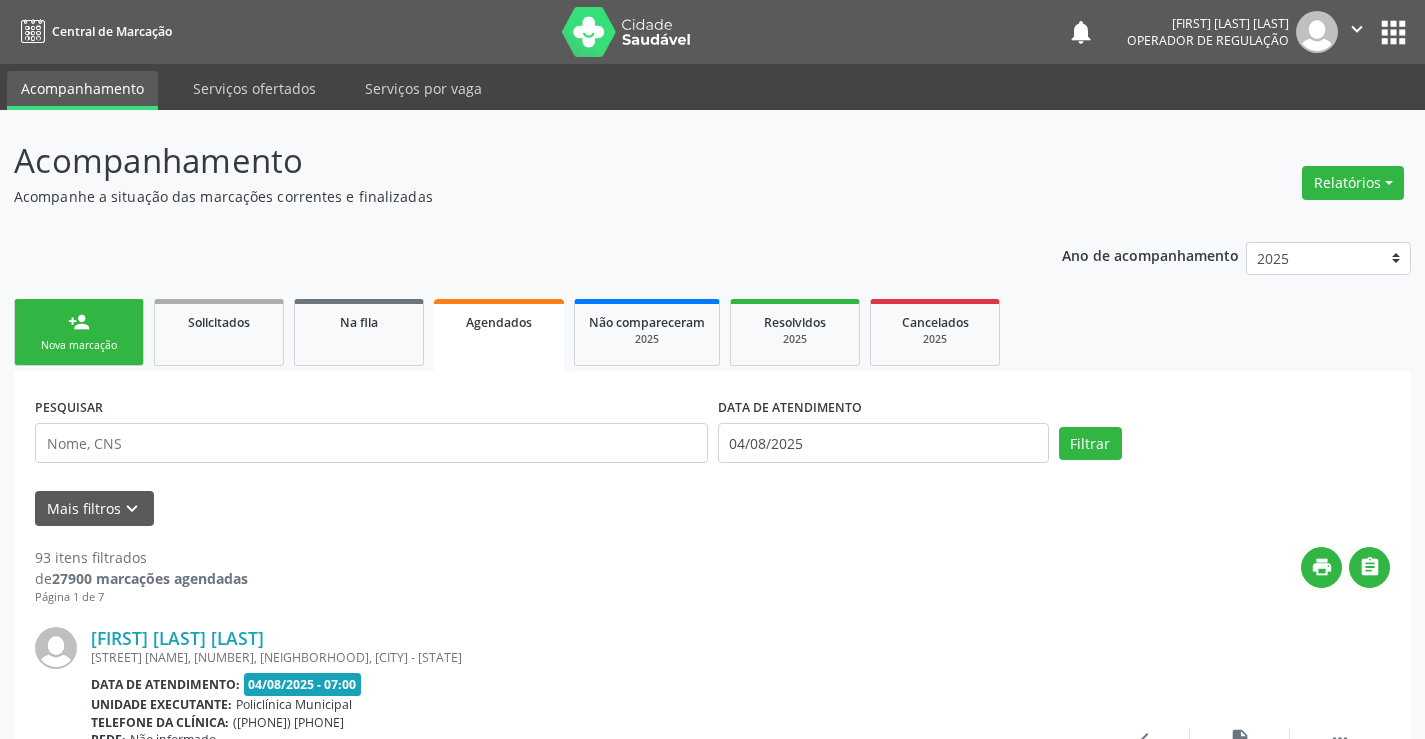 click on "Nova marcação" at bounding box center (79, 345) 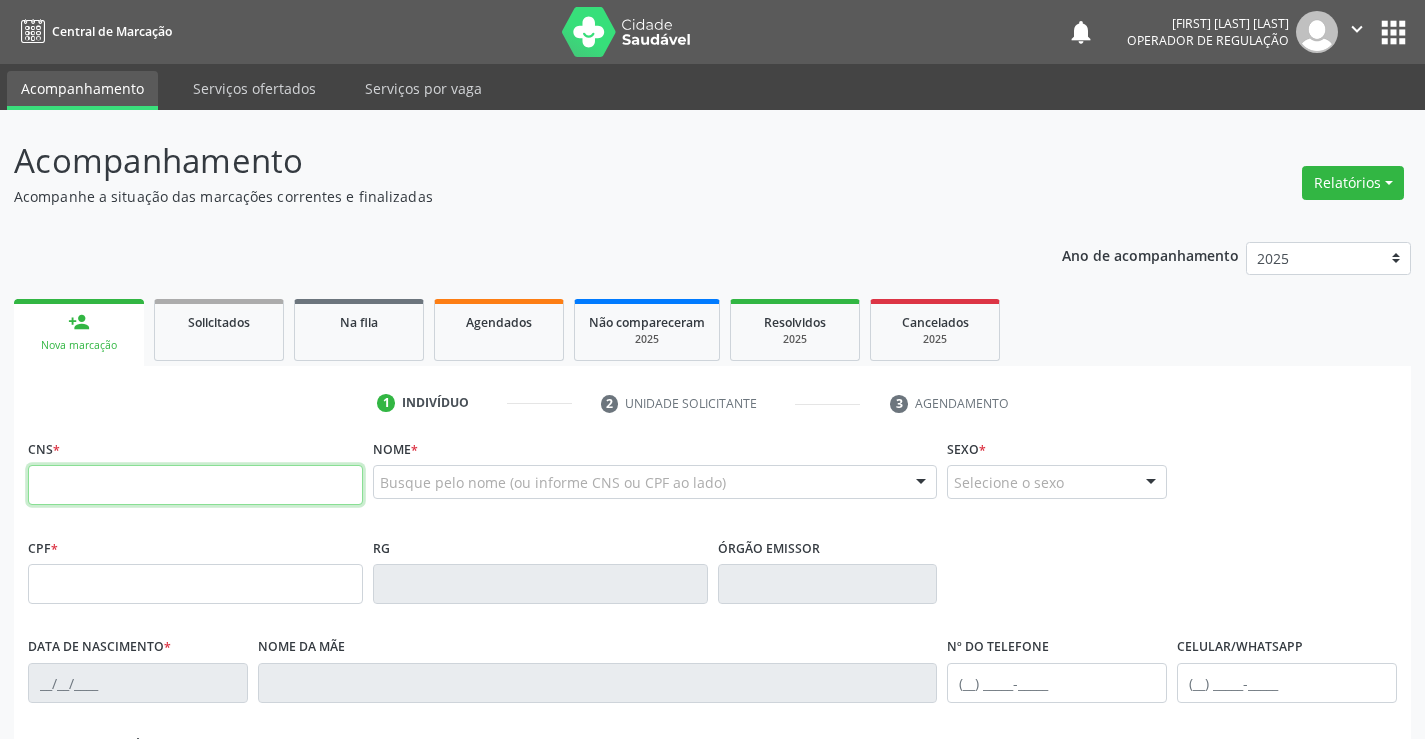 click at bounding box center (195, 485) 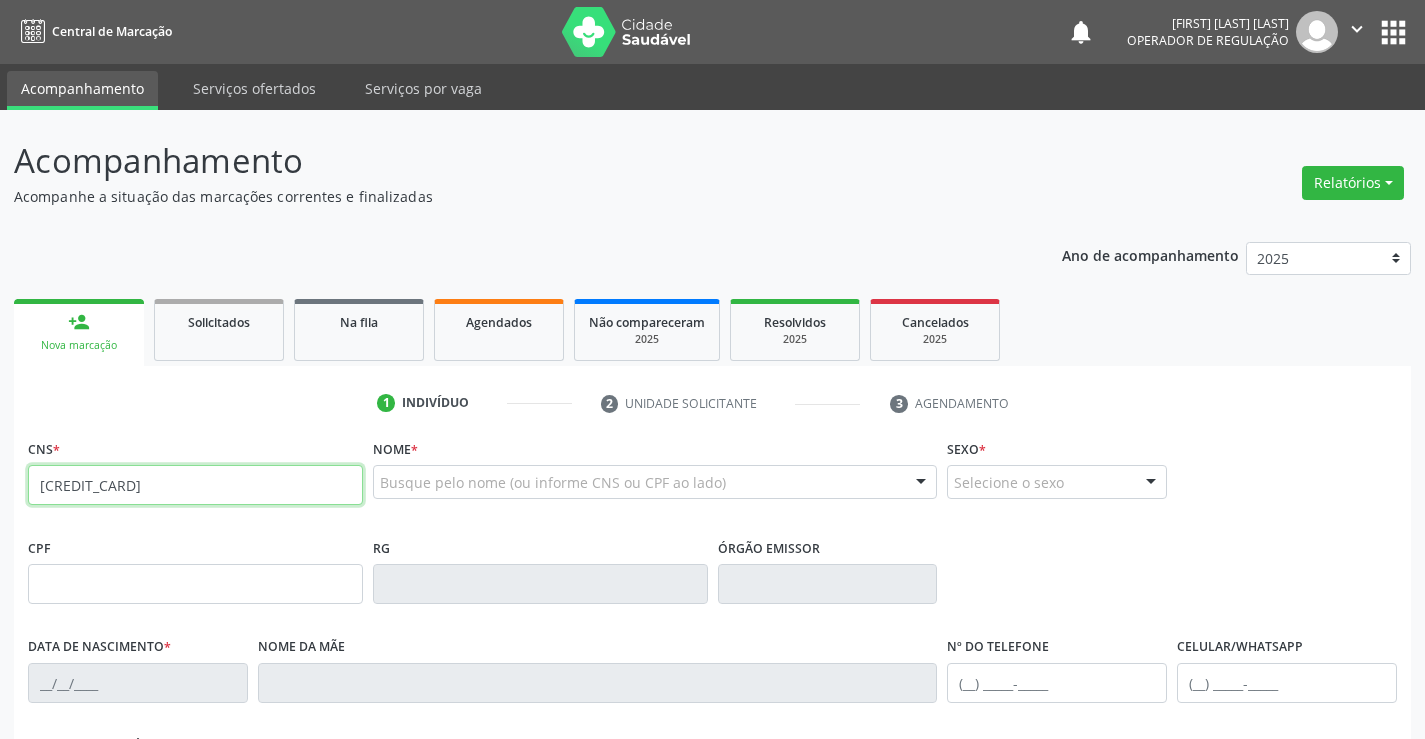 type on "700 5069 5080 9557" 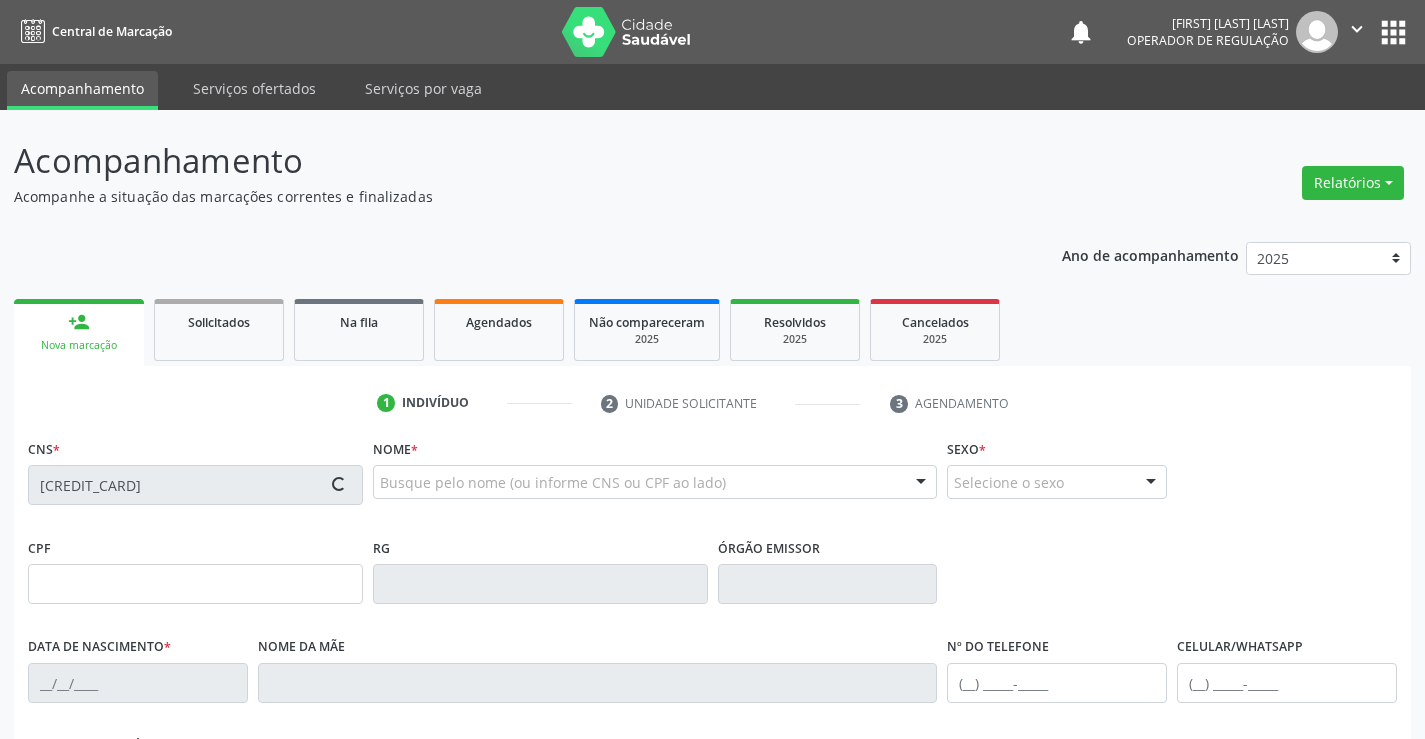 type on "0327718196" 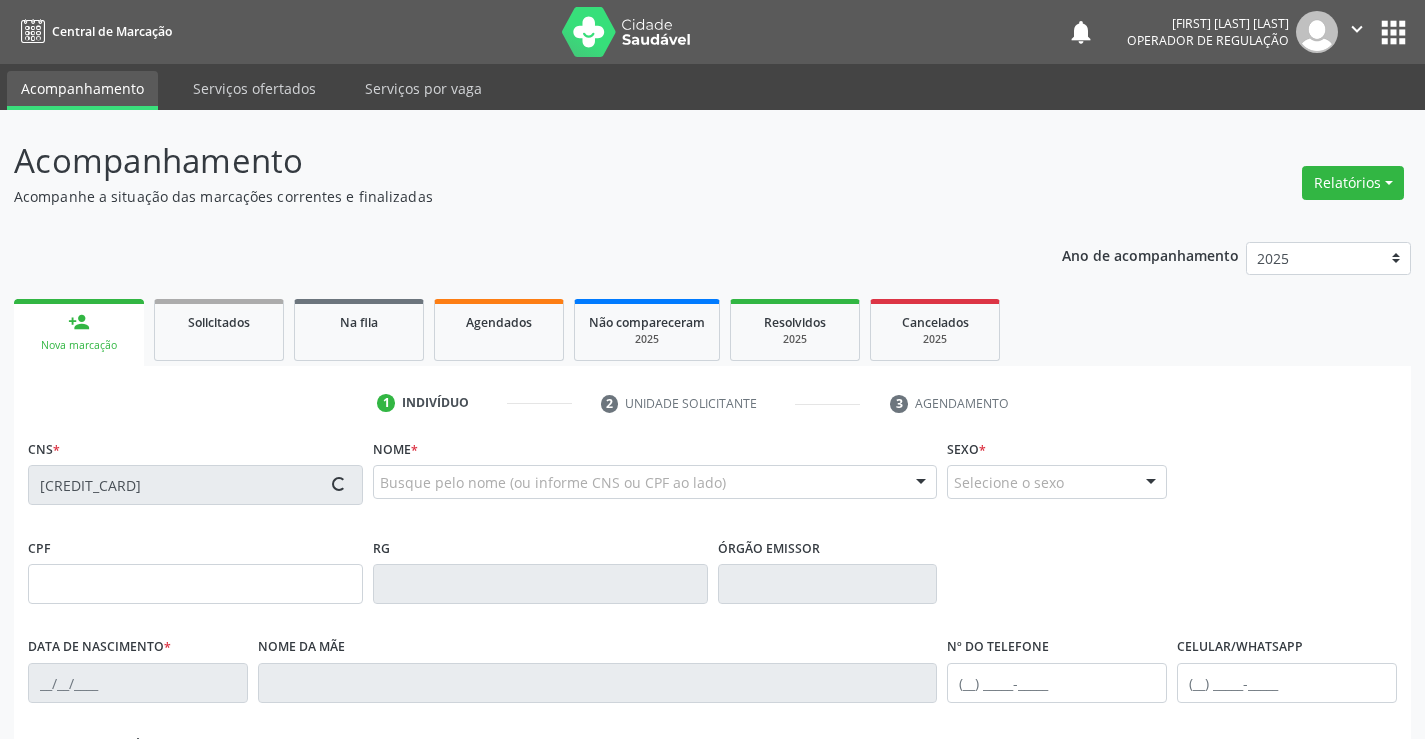 type on "01/06/1933" 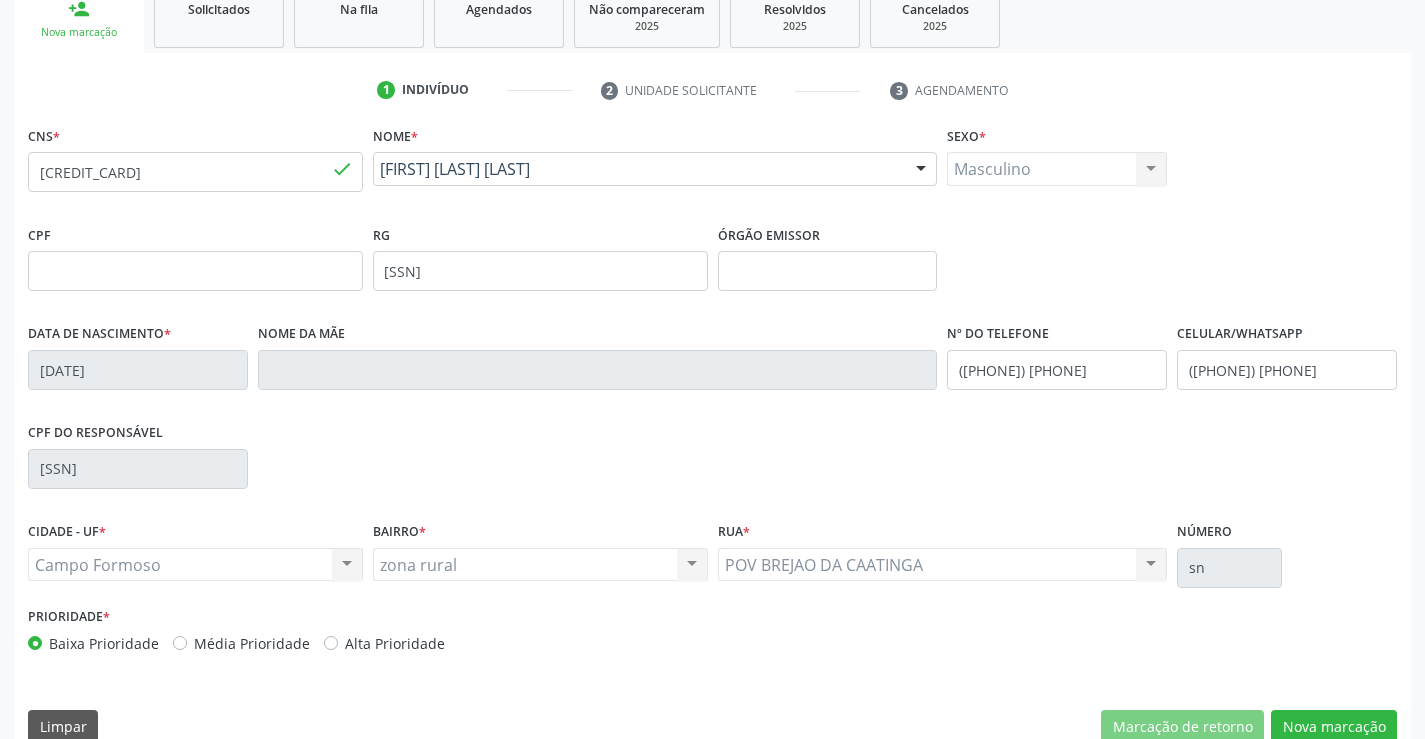 scroll, scrollTop: 345, scrollLeft: 0, axis: vertical 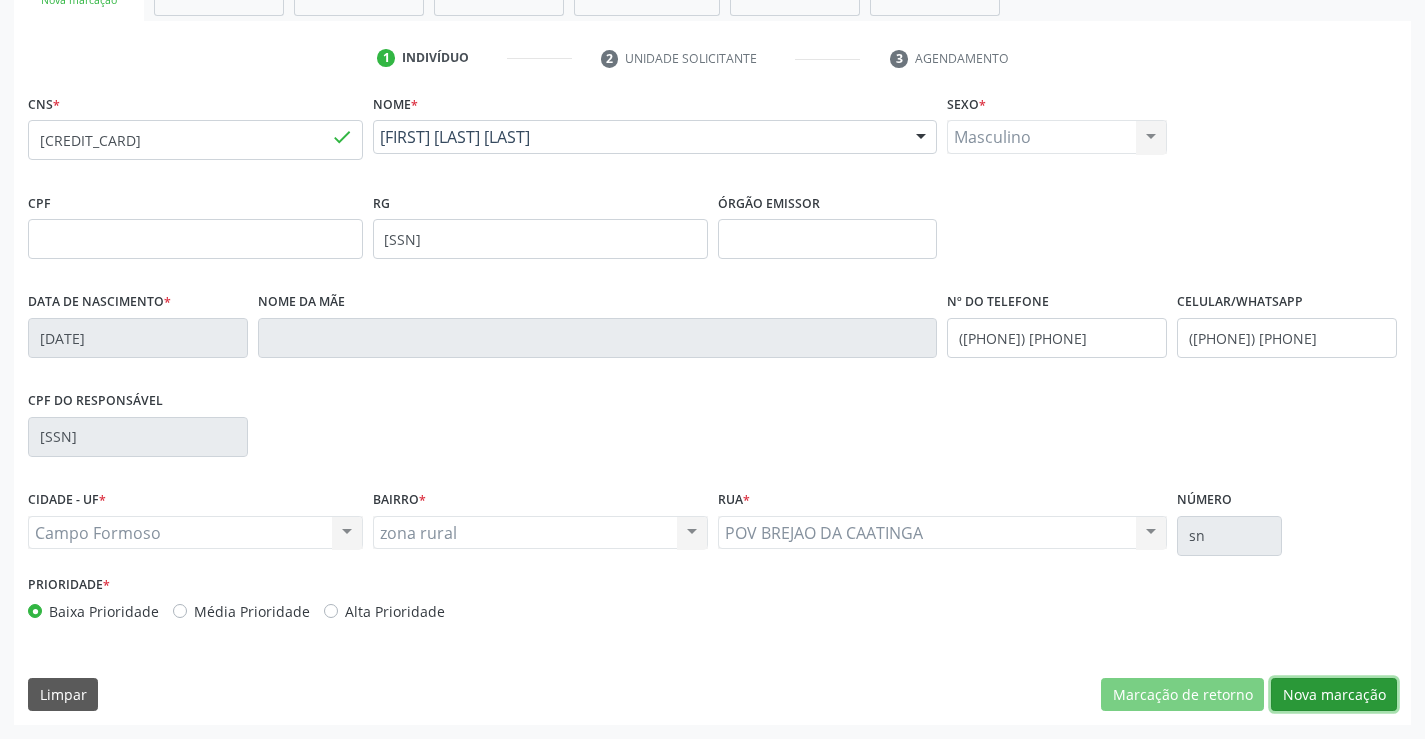 click on "Nova marcação" at bounding box center (1334, 695) 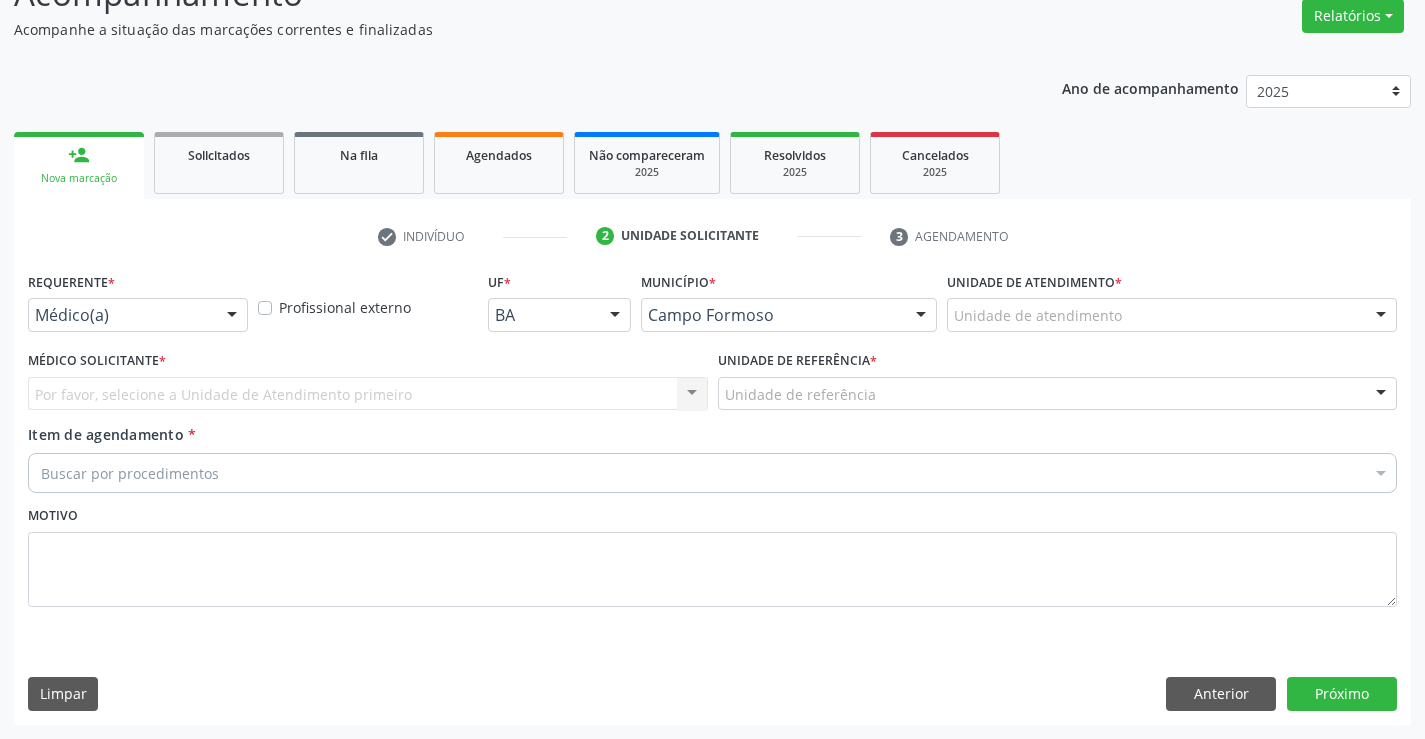 scroll, scrollTop: 167, scrollLeft: 0, axis: vertical 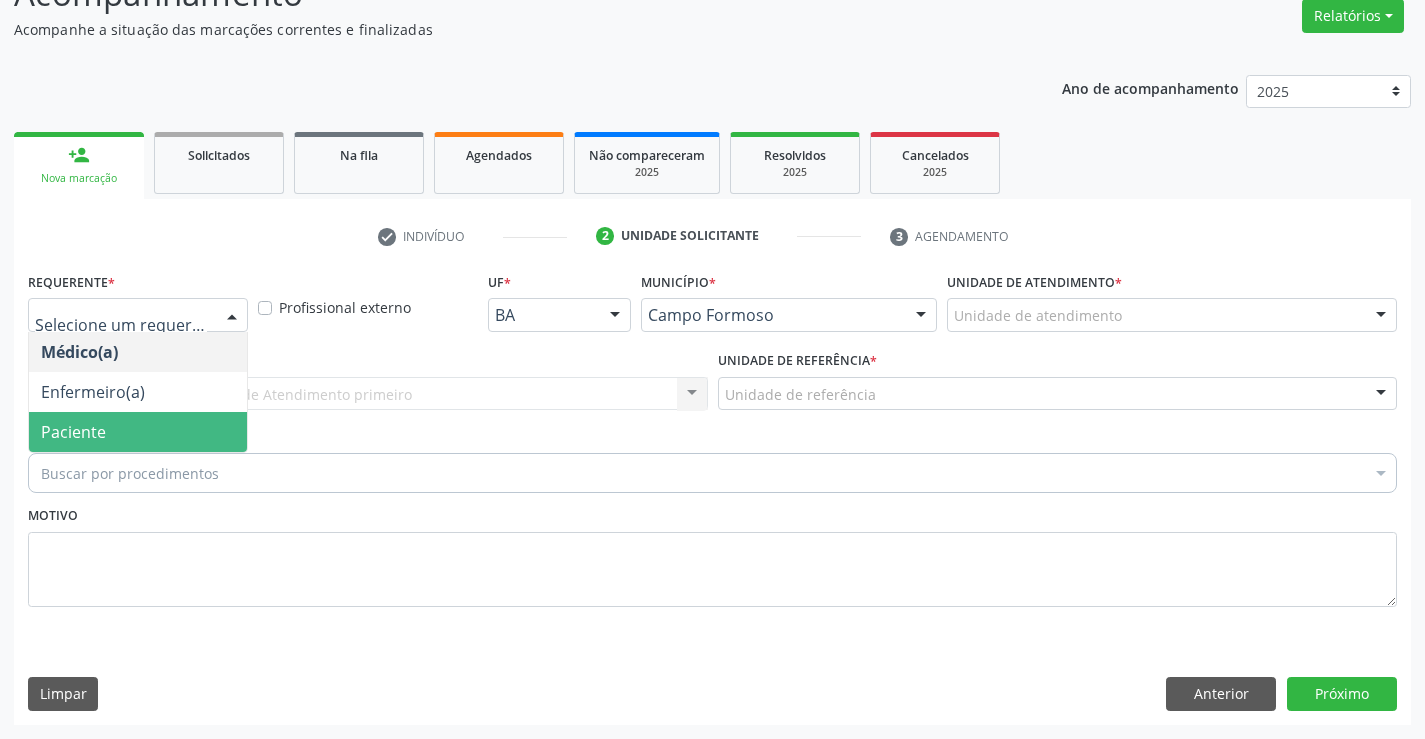 click on "Paciente" at bounding box center [138, 432] 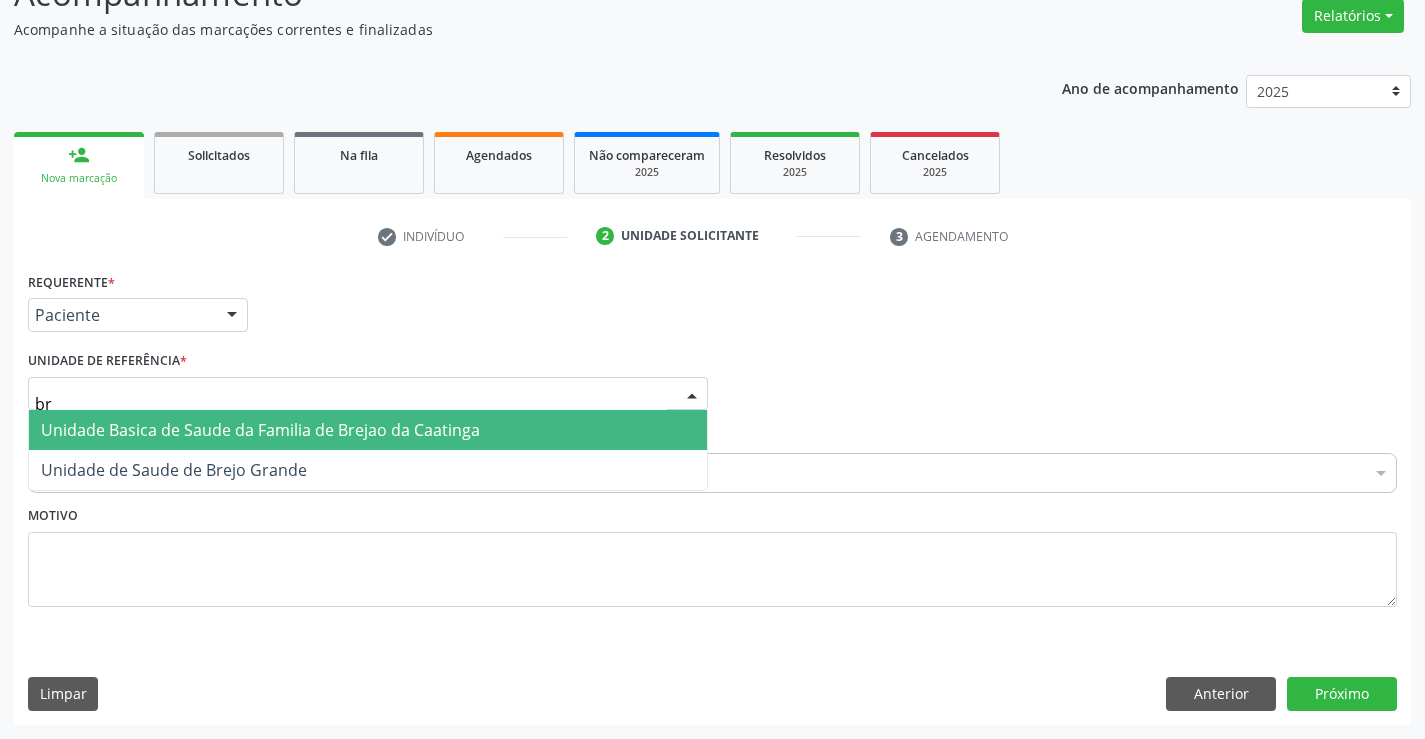 type on "bre" 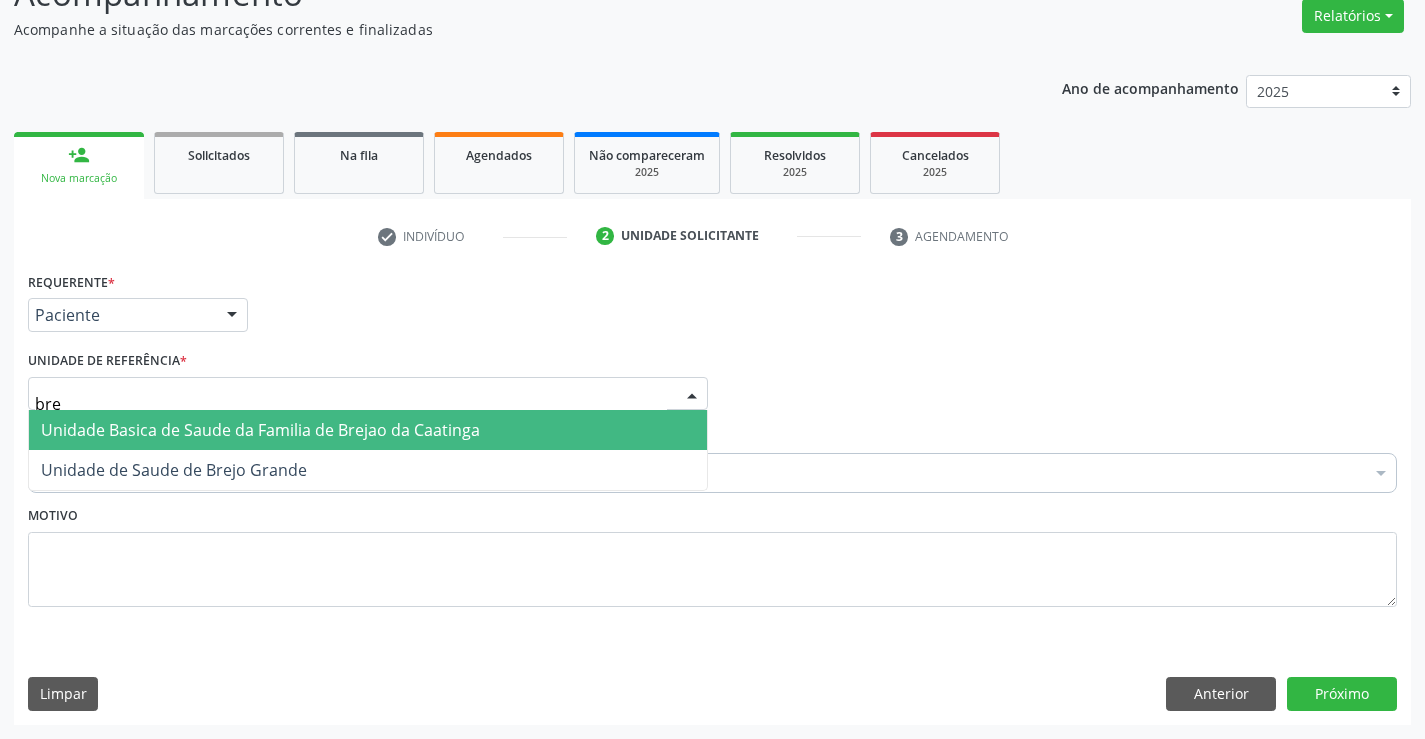 click on "Unidade Basica de Saude da Familia de Brejao da Caatinga" at bounding box center (260, 430) 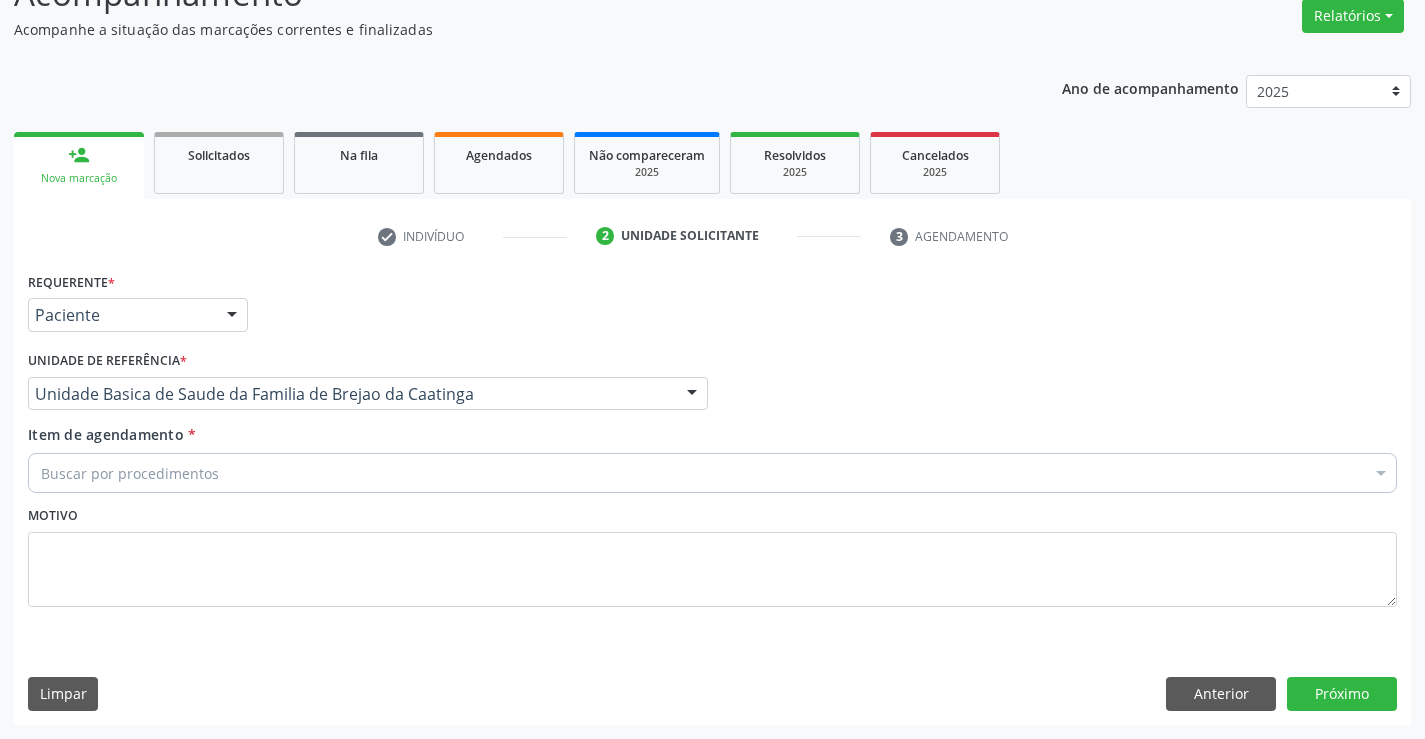 click on "Buscar por procedimentos" at bounding box center (712, 473) 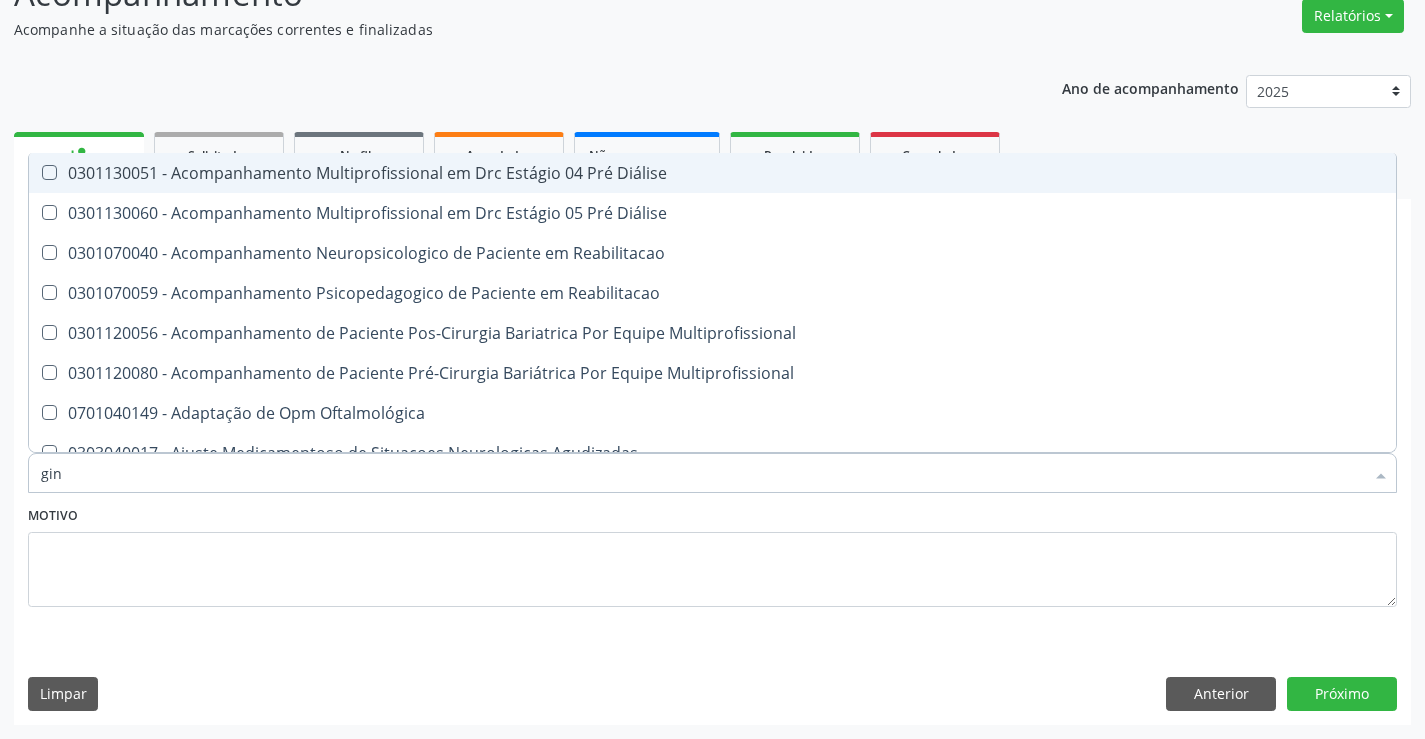 type on "gine" 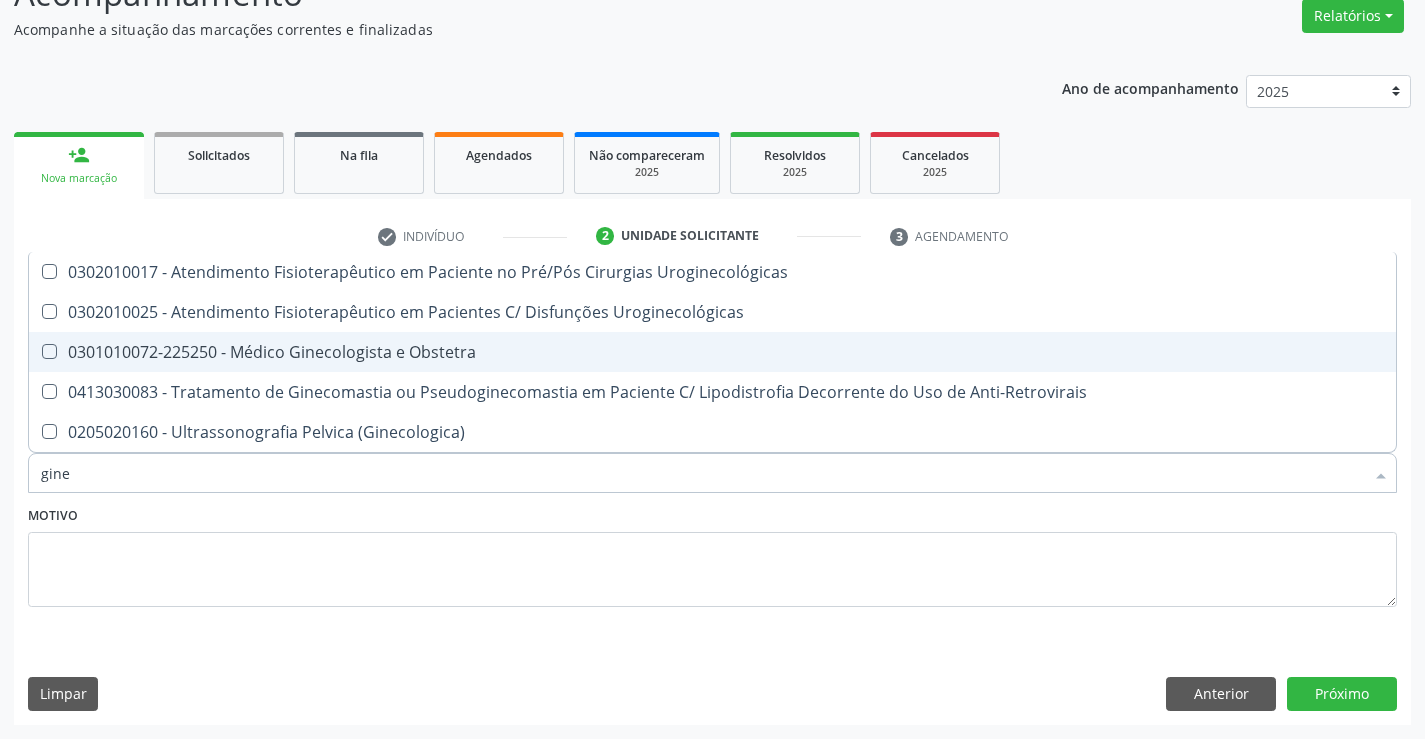 click on "0301010072-225250 - Médico Ginecologista e Obstetra" at bounding box center [712, 352] 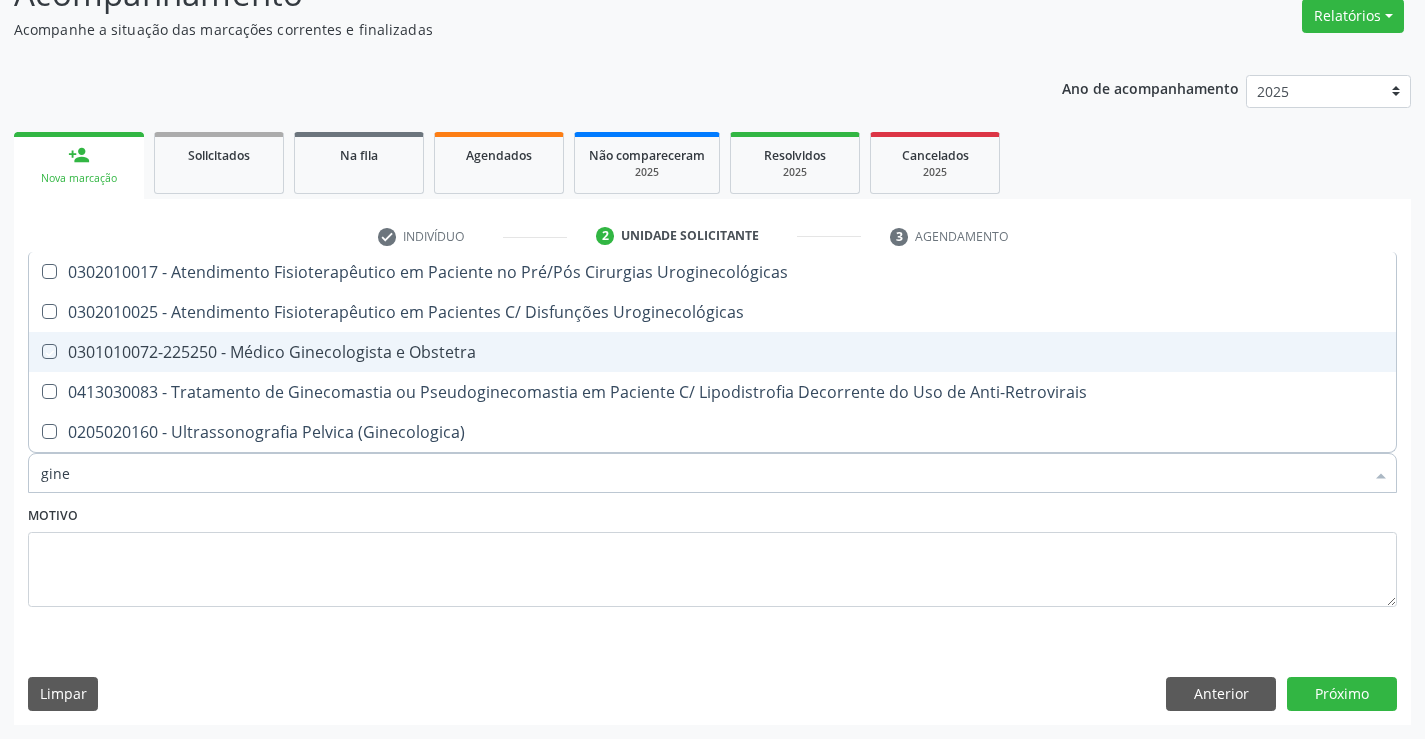 checkbox on "true" 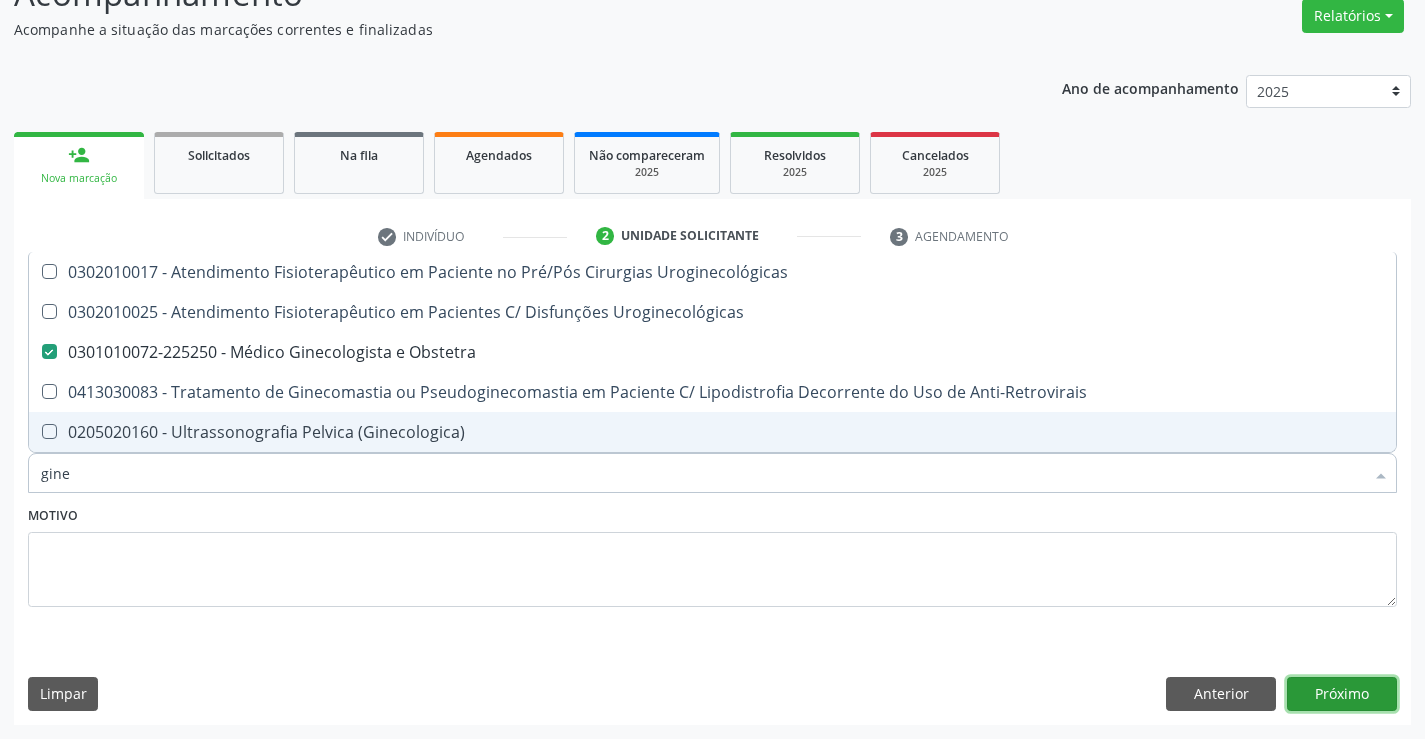 click on "Próximo" at bounding box center (1342, 694) 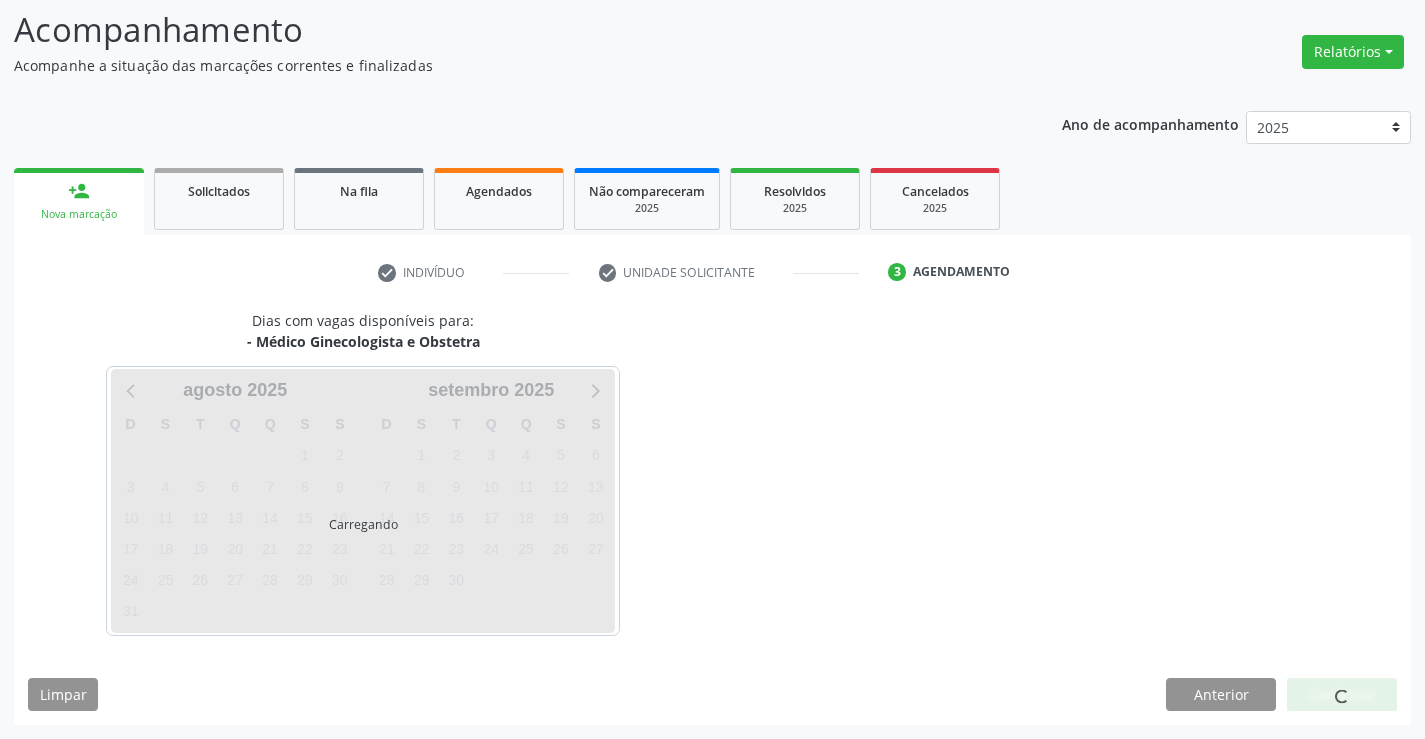 scroll, scrollTop: 131, scrollLeft: 0, axis: vertical 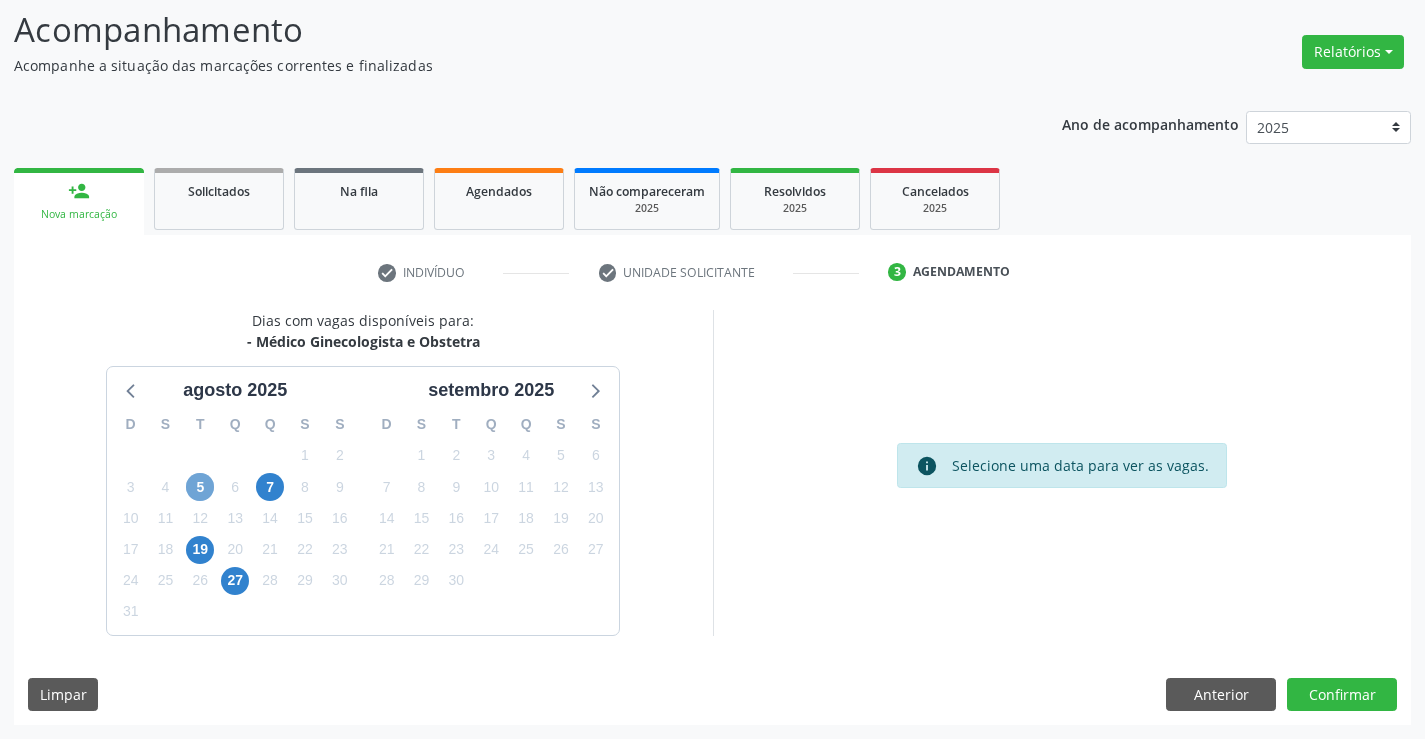 click on "5" at bounding box center (200, 487) 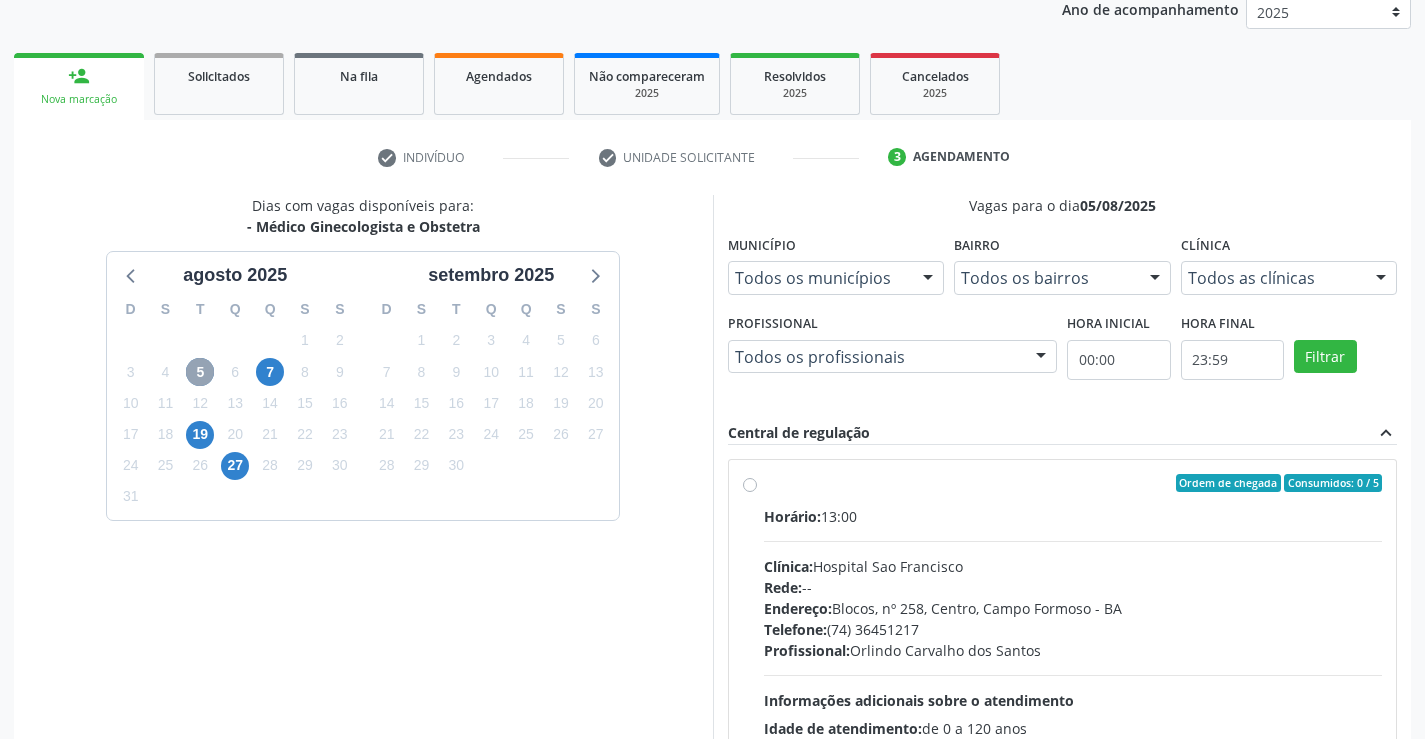 scroll, scrollTop: 248, scrollLeft: 0, axis: vertical 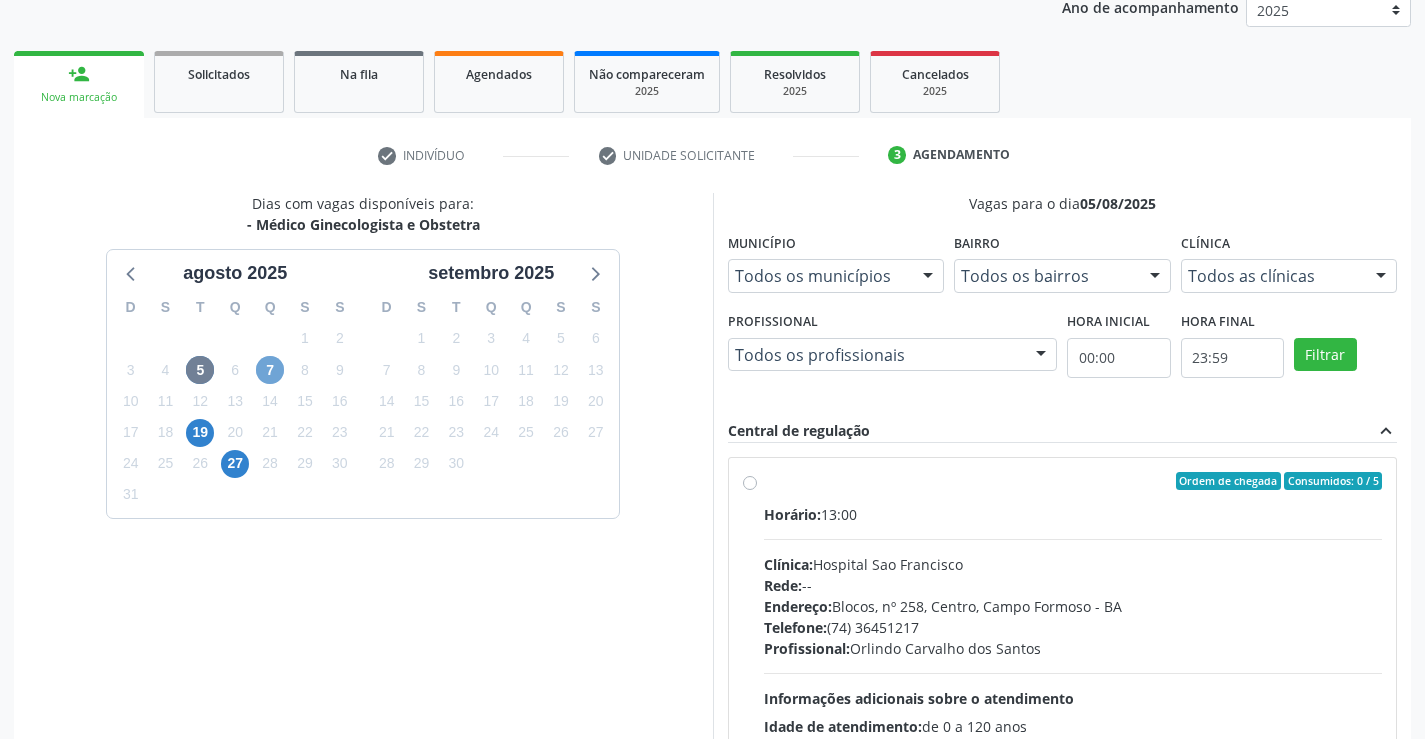 click on "7" at bounding box center [270, 370] 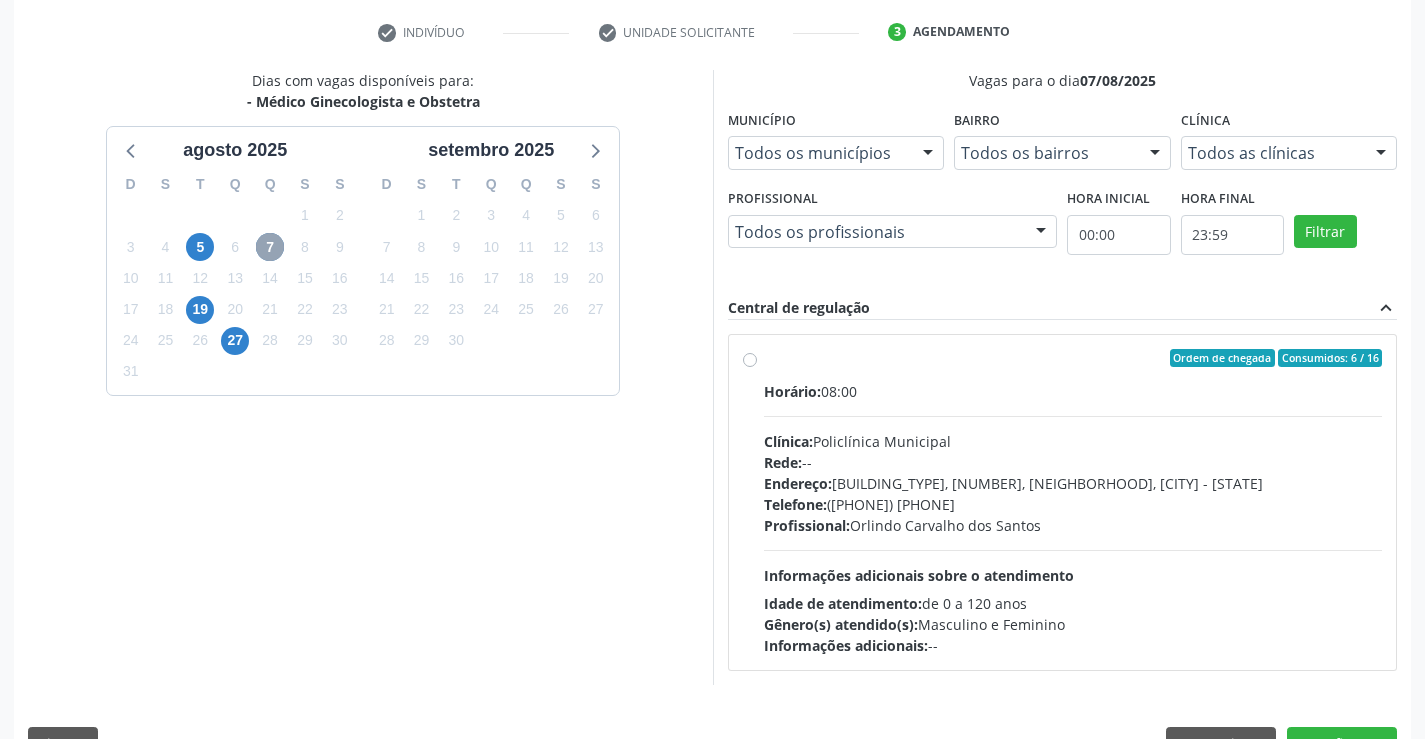 scroll, scrollTop: 420, scrollLeft: 0, axis: vertical 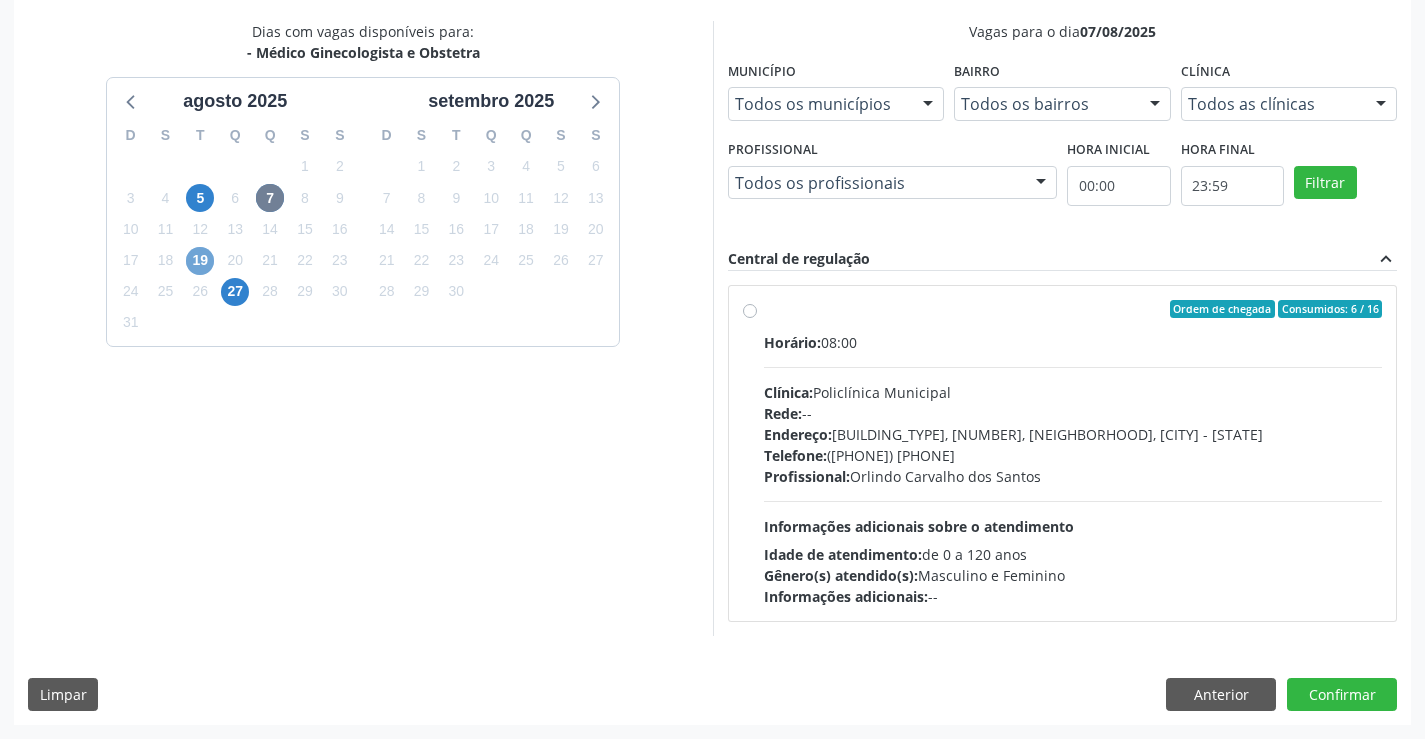 click on "19" at bounding box center (200, 261) 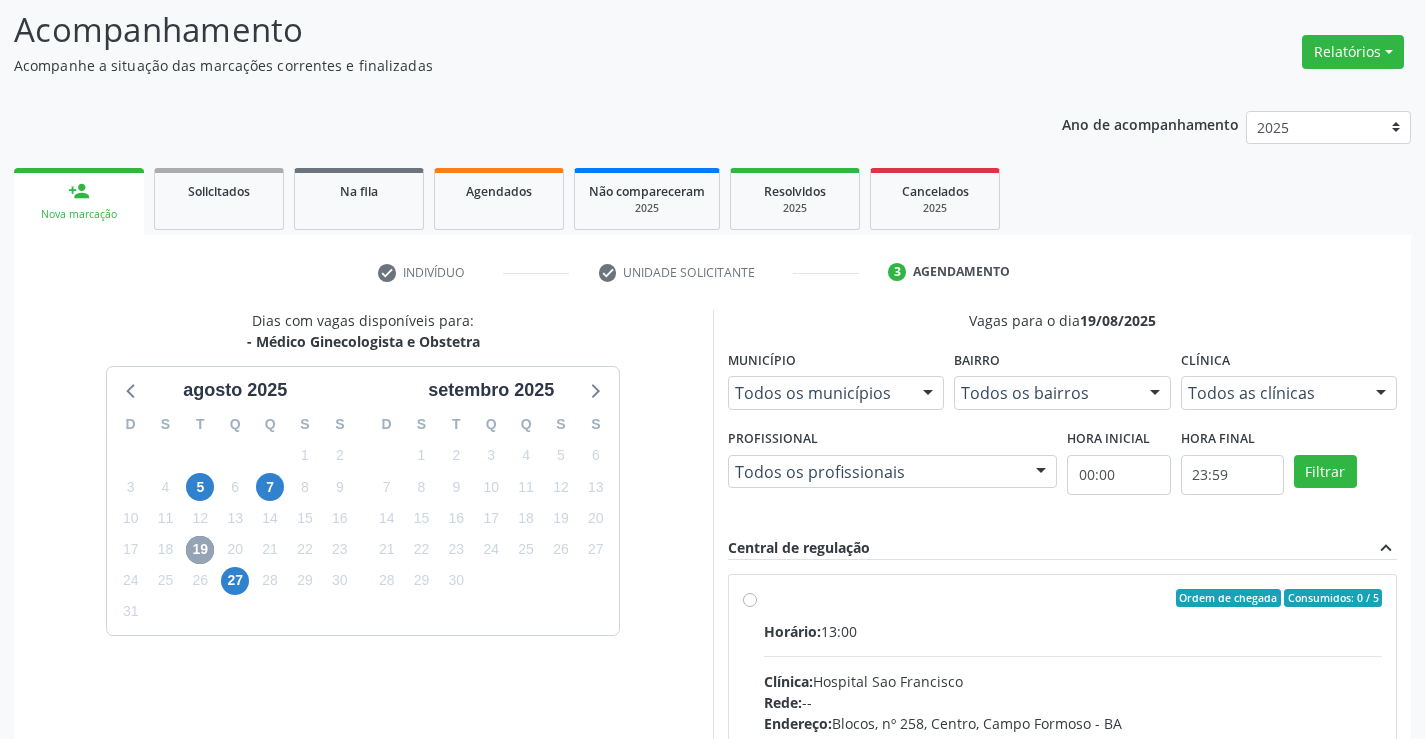 scroll, scrollTop: 420, scrollLeft: 0, axis: vertical 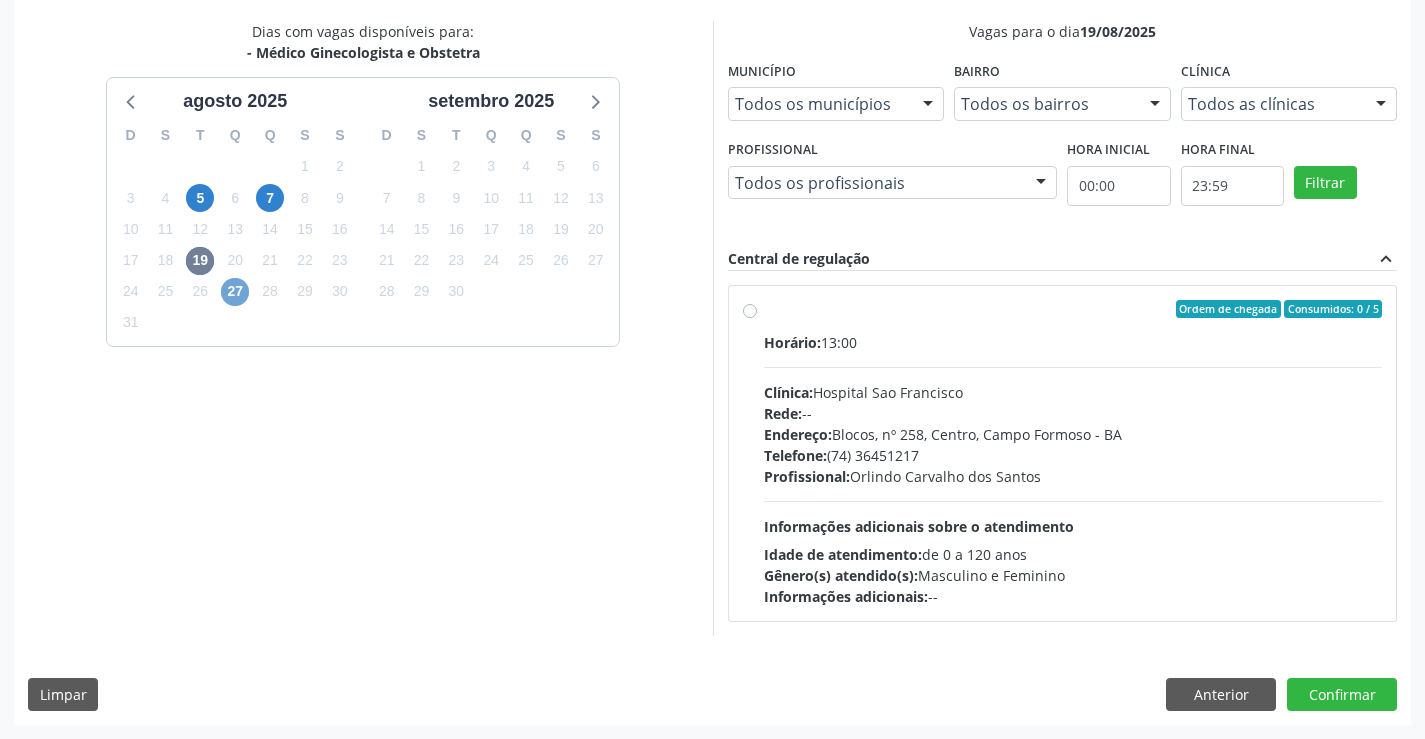 click on "27" at bounding box center [235, 292] 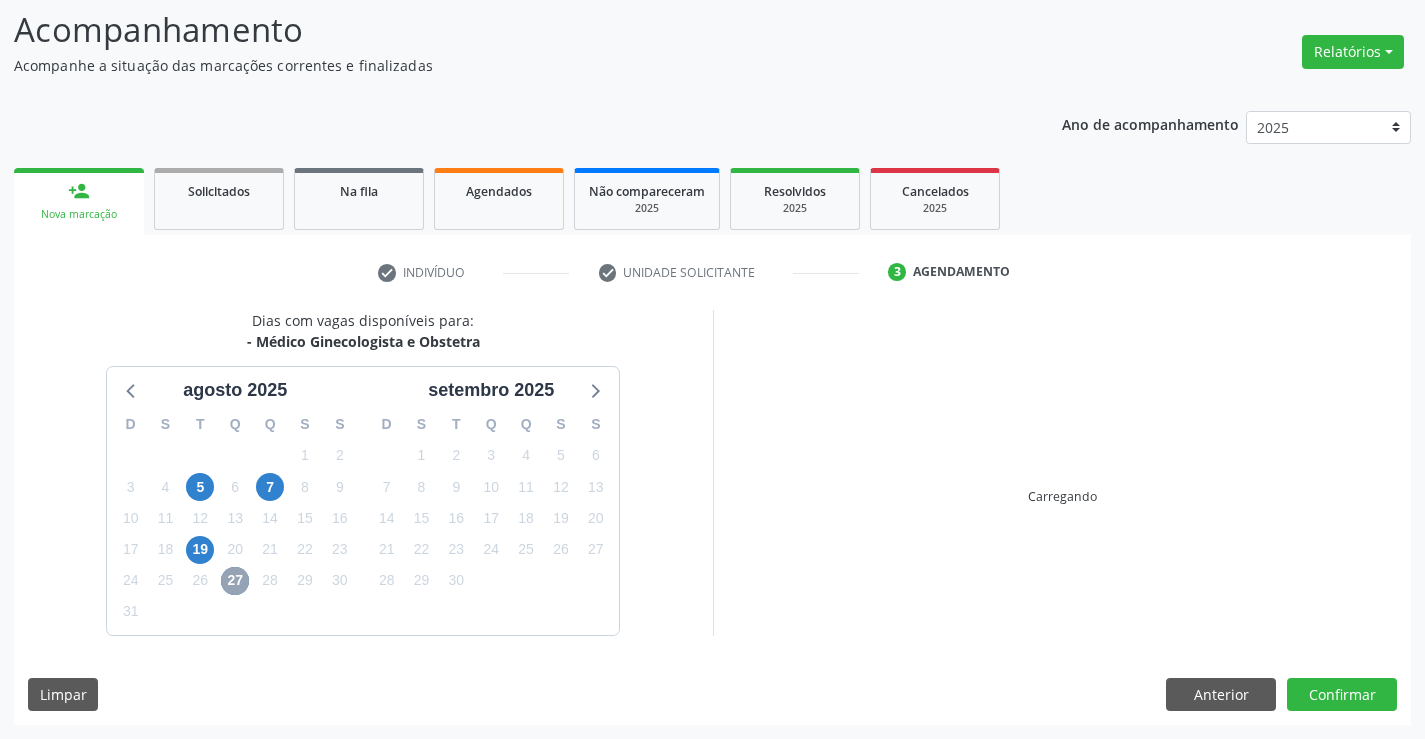 scroll, scrollTop: 420, scrollLeft: 0, axis: vertical 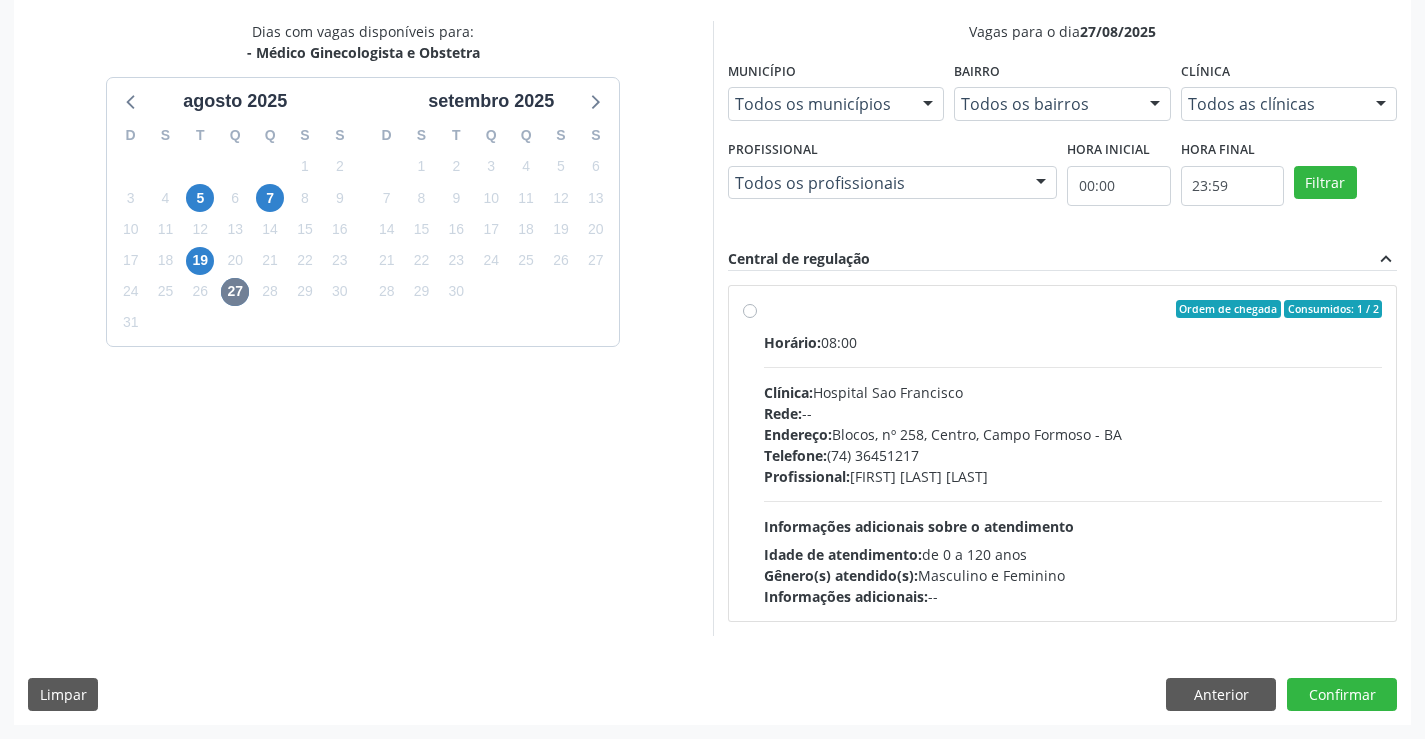drag, startPoint x: 1421, startPoint y: 379, endPoint x: 1439, endPoint y: 444, distance: 67.44627 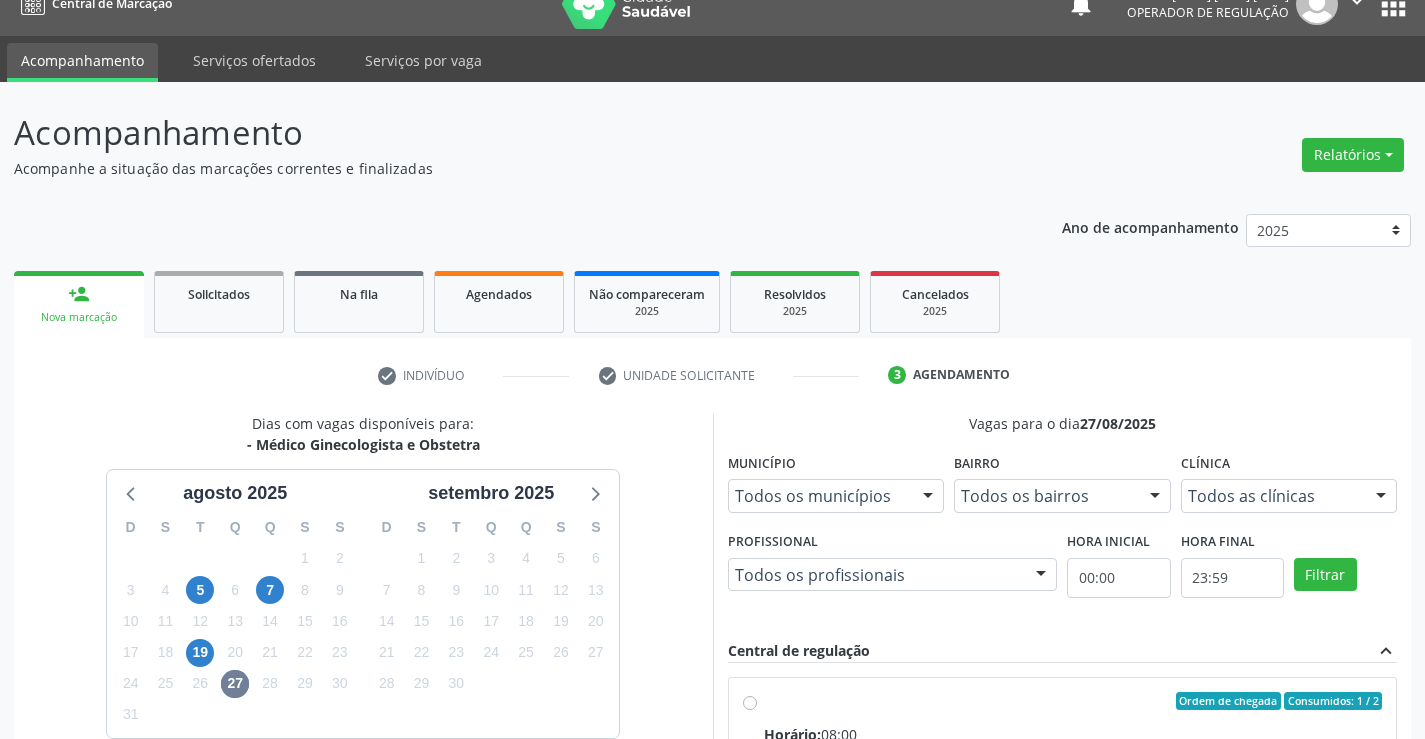 scroll, scrollTop: 0, scrollLeft: 0, axis: both 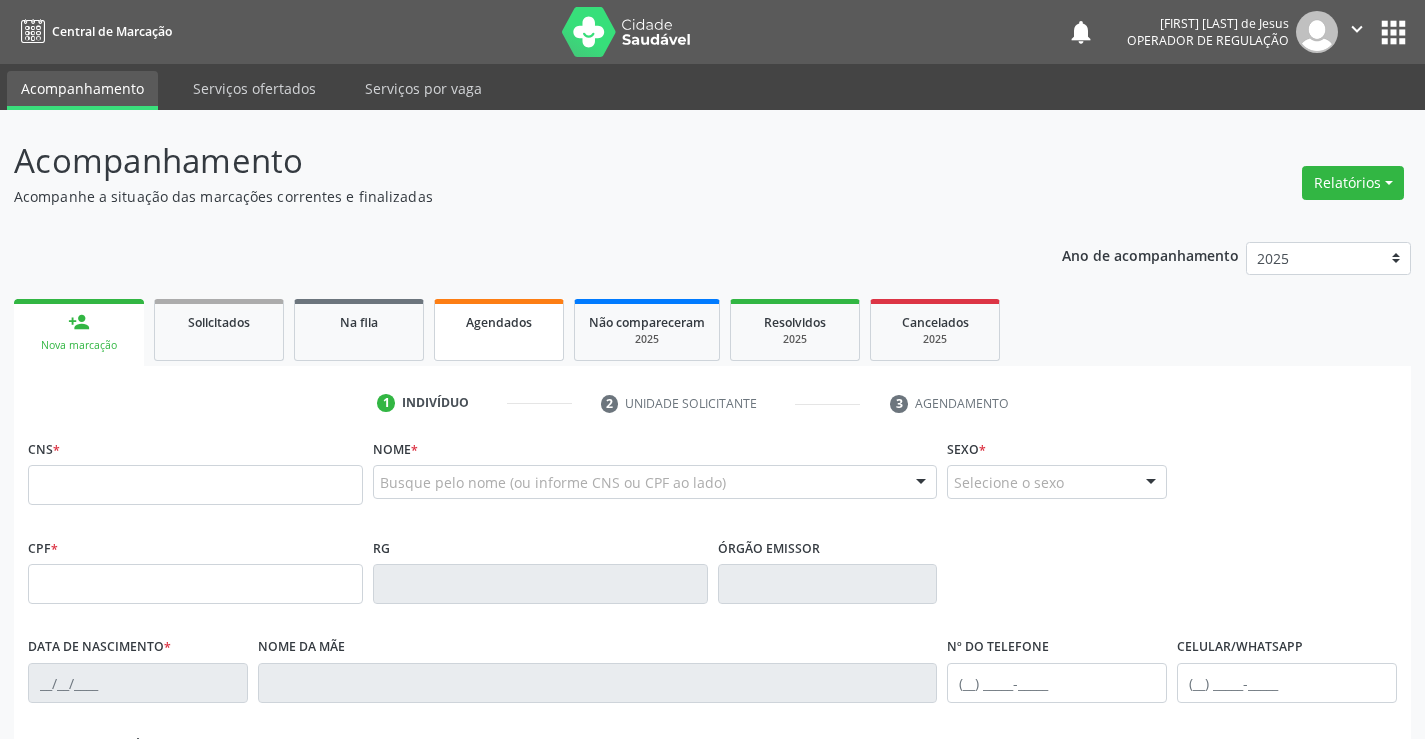 click on "Agendados" at bounding box center (499, 322) 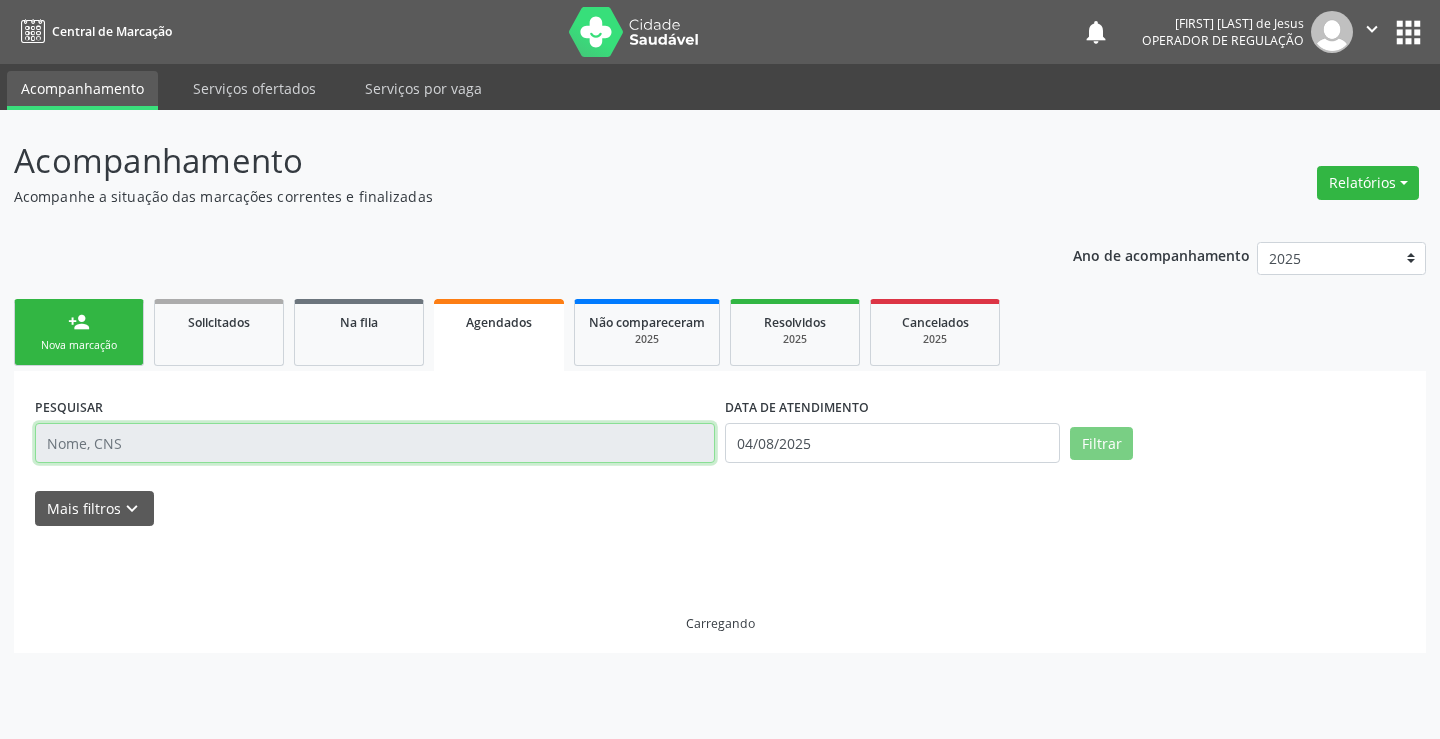 click at bounding box center (375, 443) 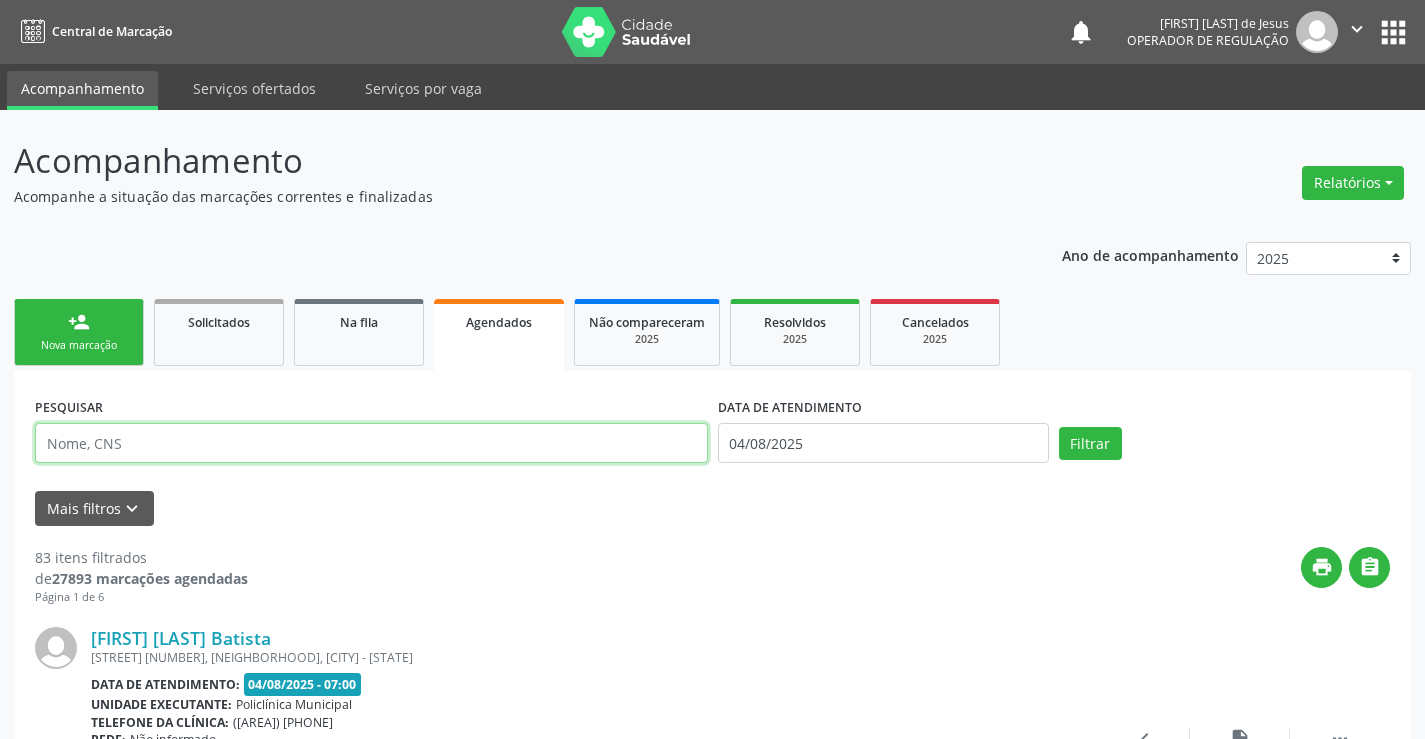 click at bounding box center (371, 443) 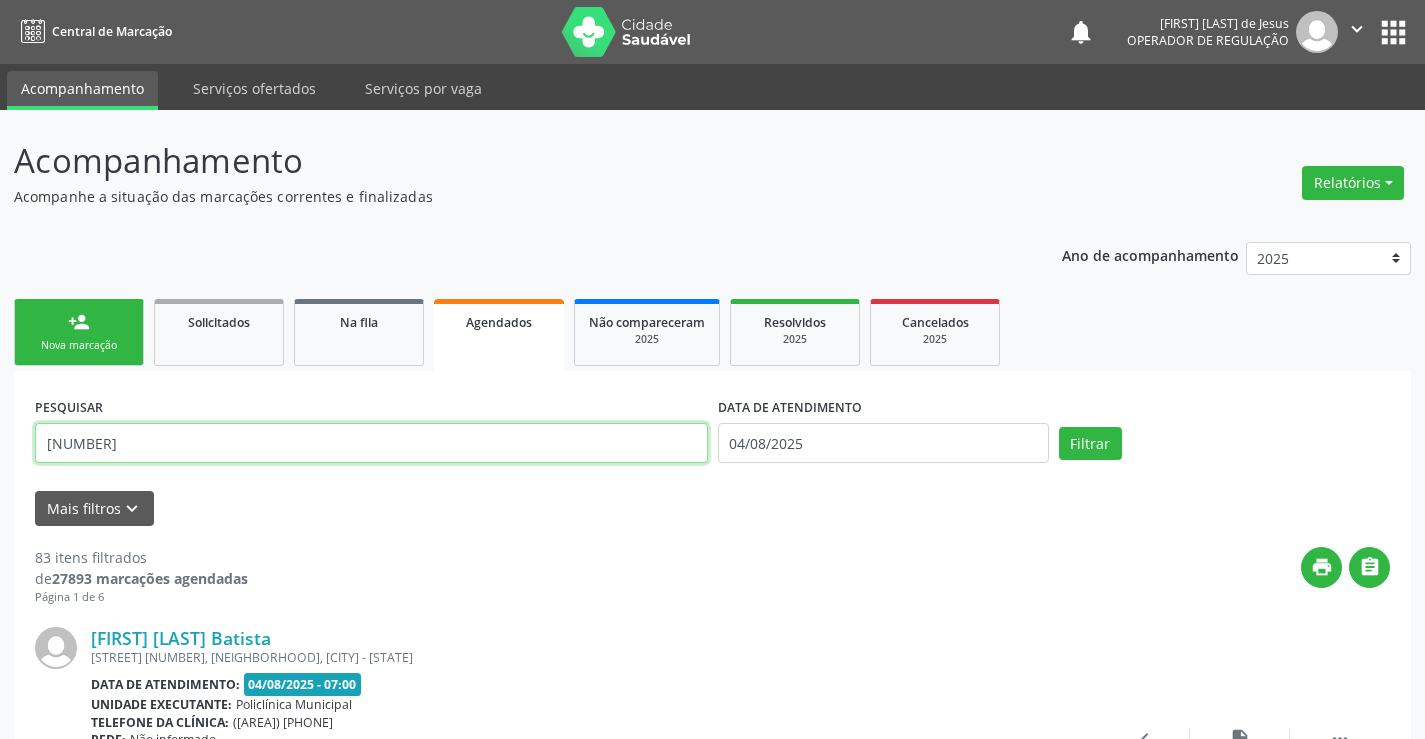 type on "[NUMBER]" 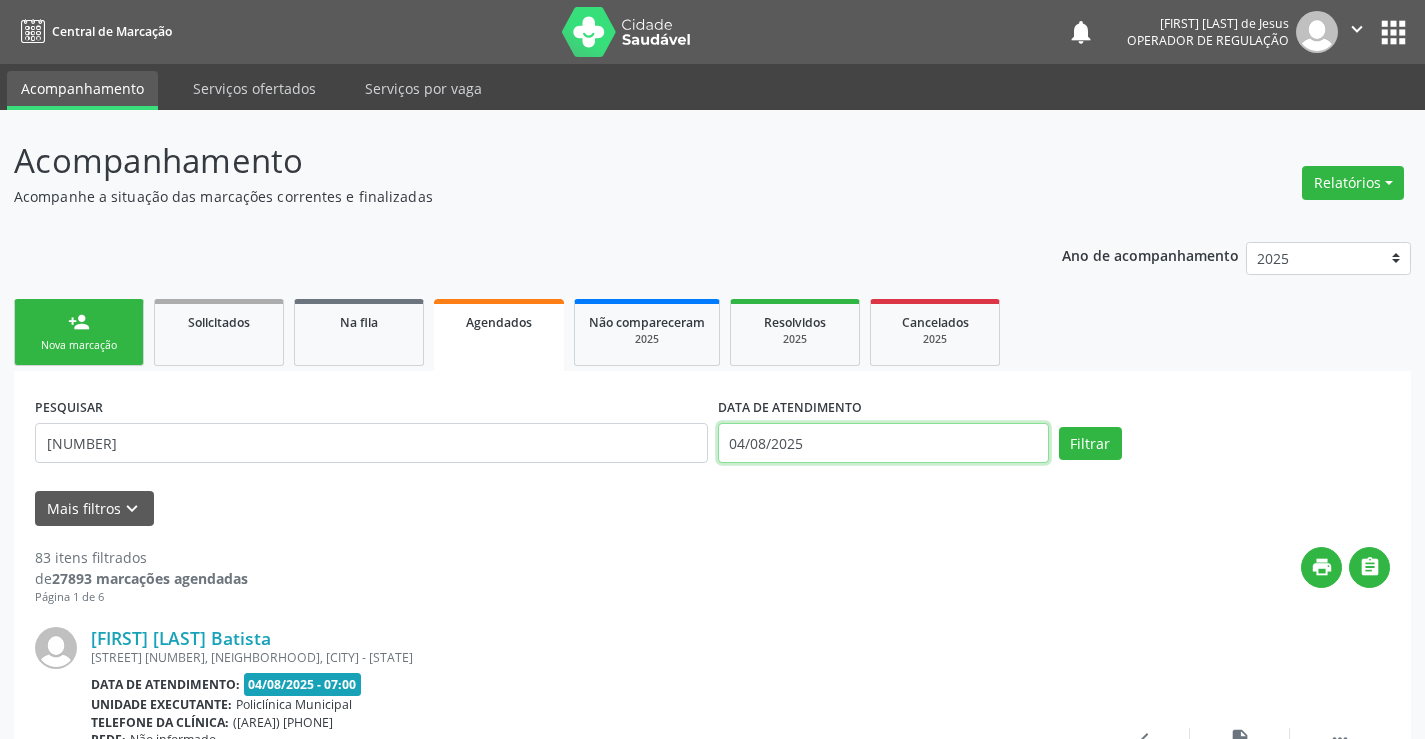 click on "04/08/2025" at bounding box center (883, 443) 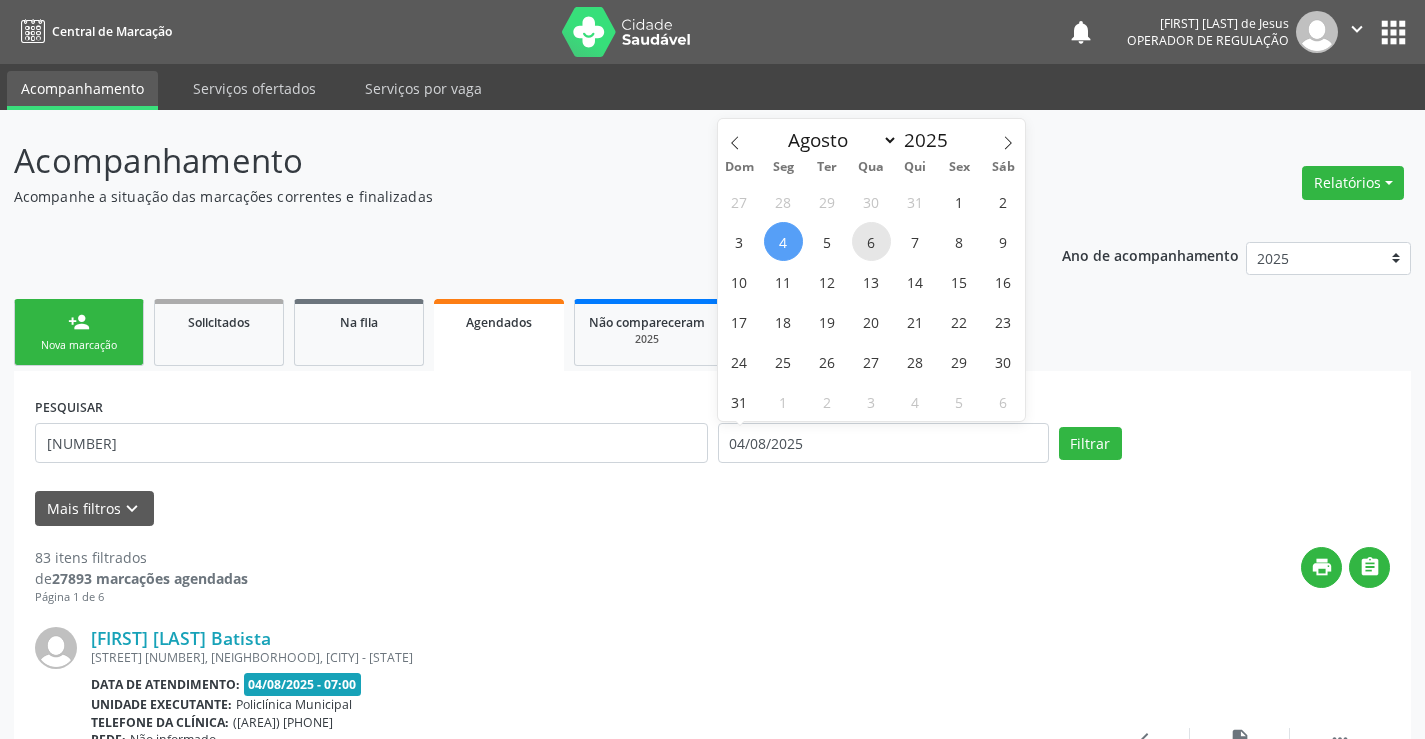 click on "6" at bounding box center [871, 241] 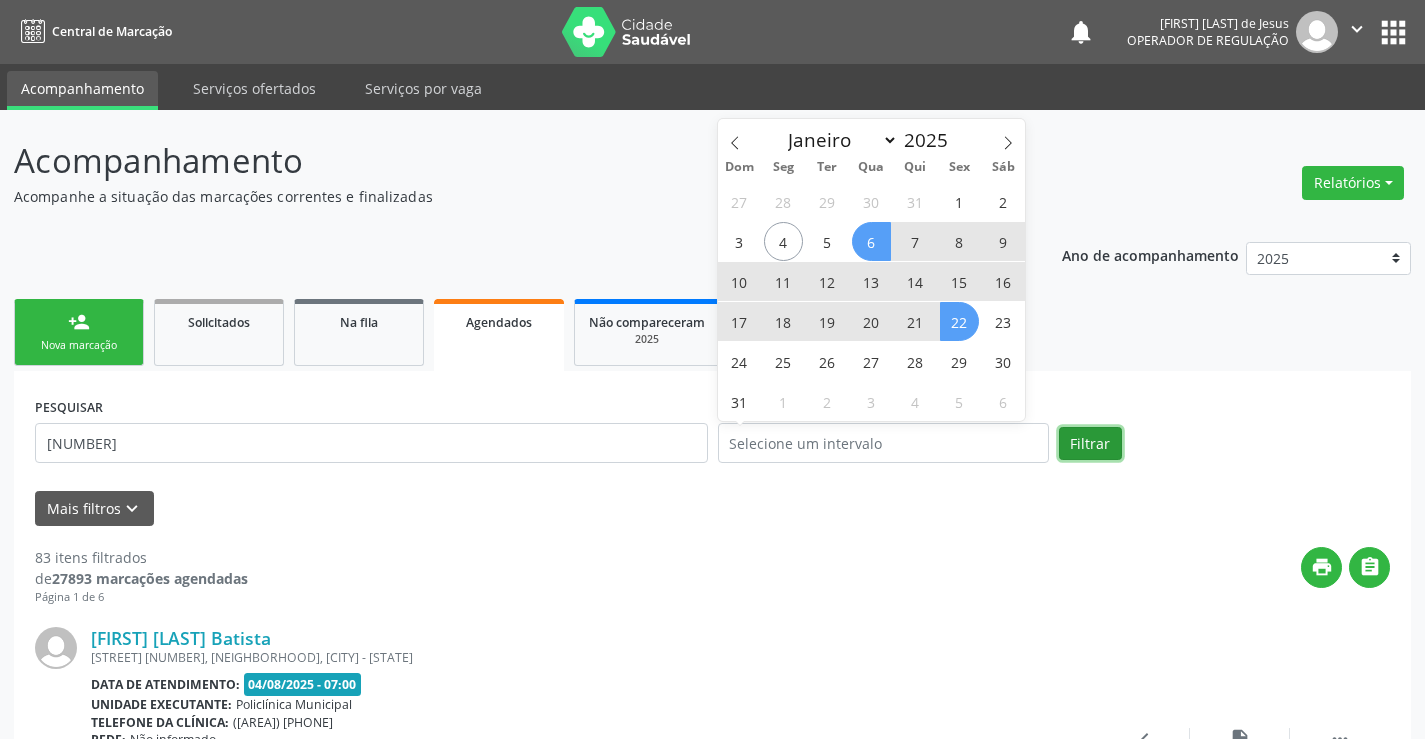 click on "Filtrar" at bounding box center (1090, 444) 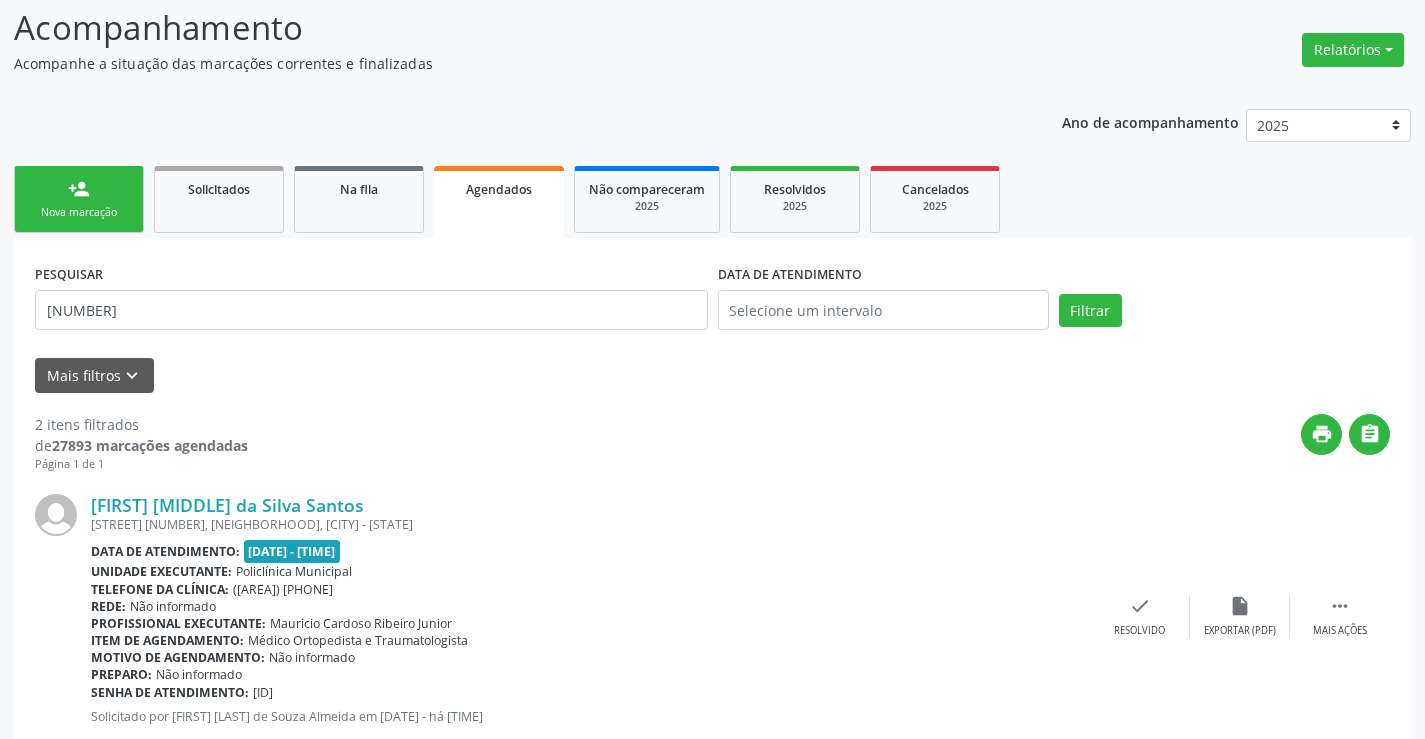 scroll, scrollTop: 477, scrollLeft: 0, axis: vertical 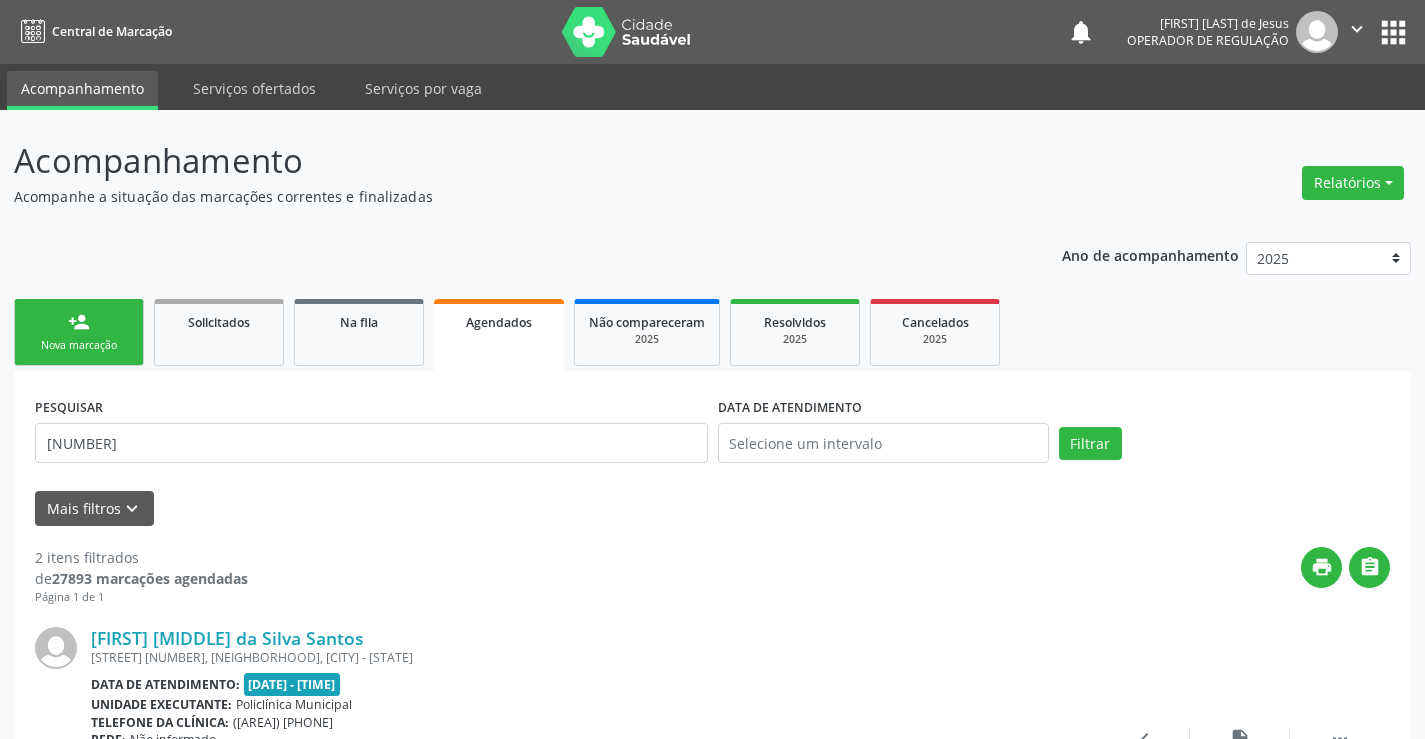 click on "Nova marcação" at bounding box center (79, 345) 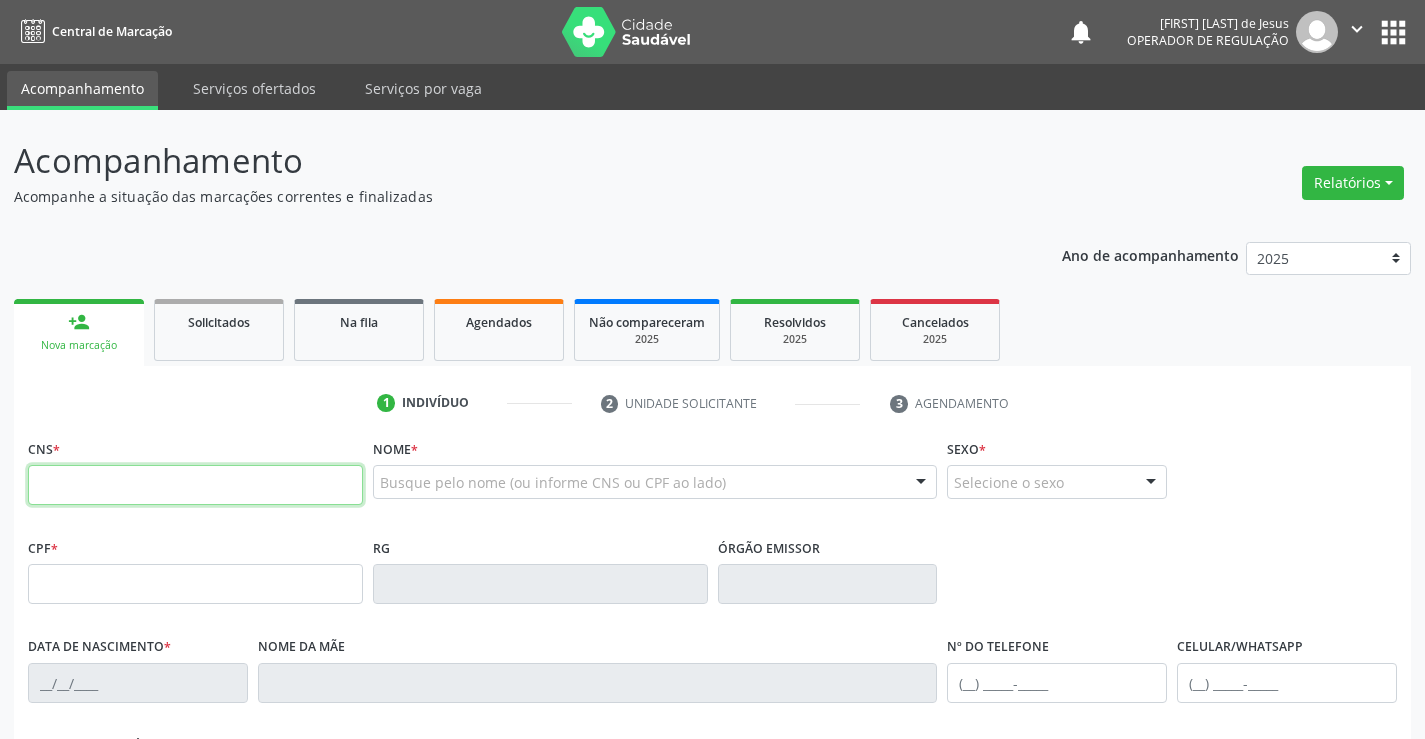 click at bounding box center [195, 485] 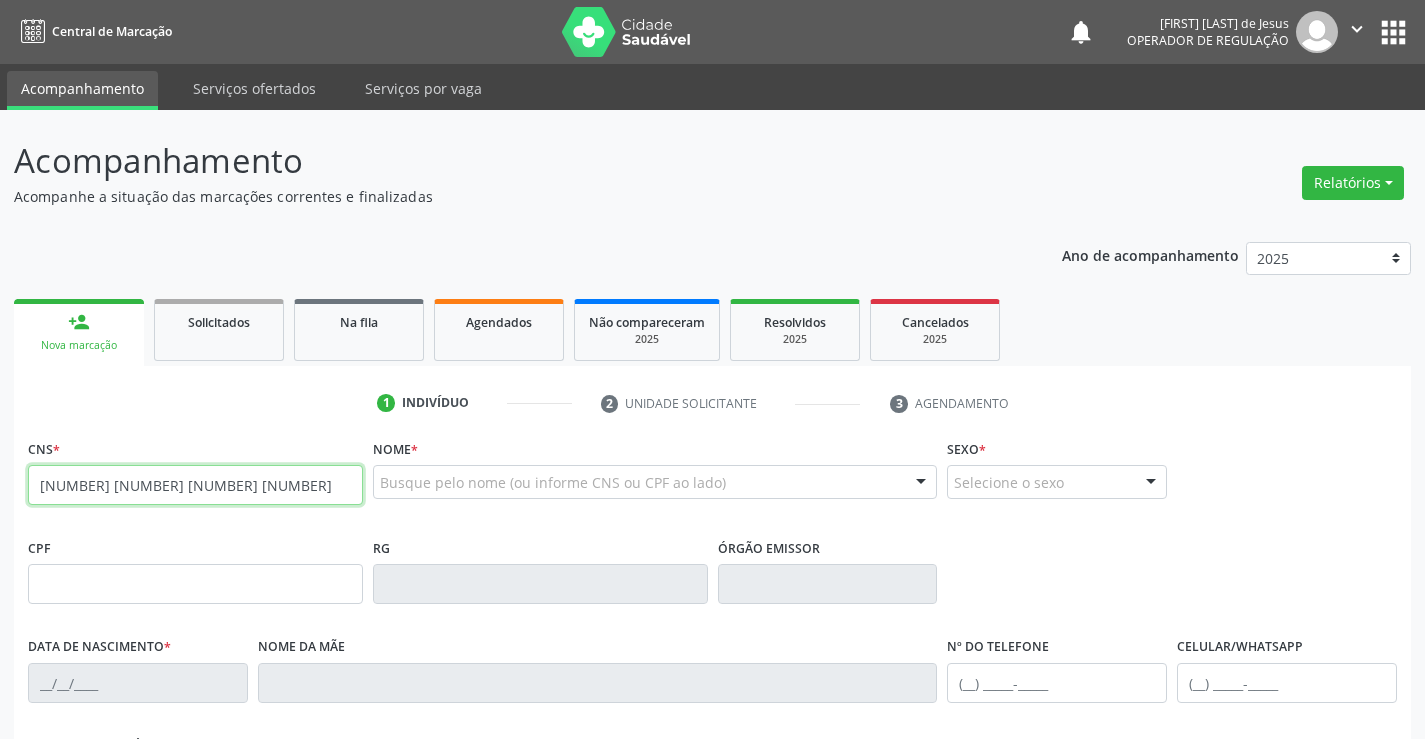 type on "[NUMBER] [NUMBER] [NUMBER] [NUMBER]" 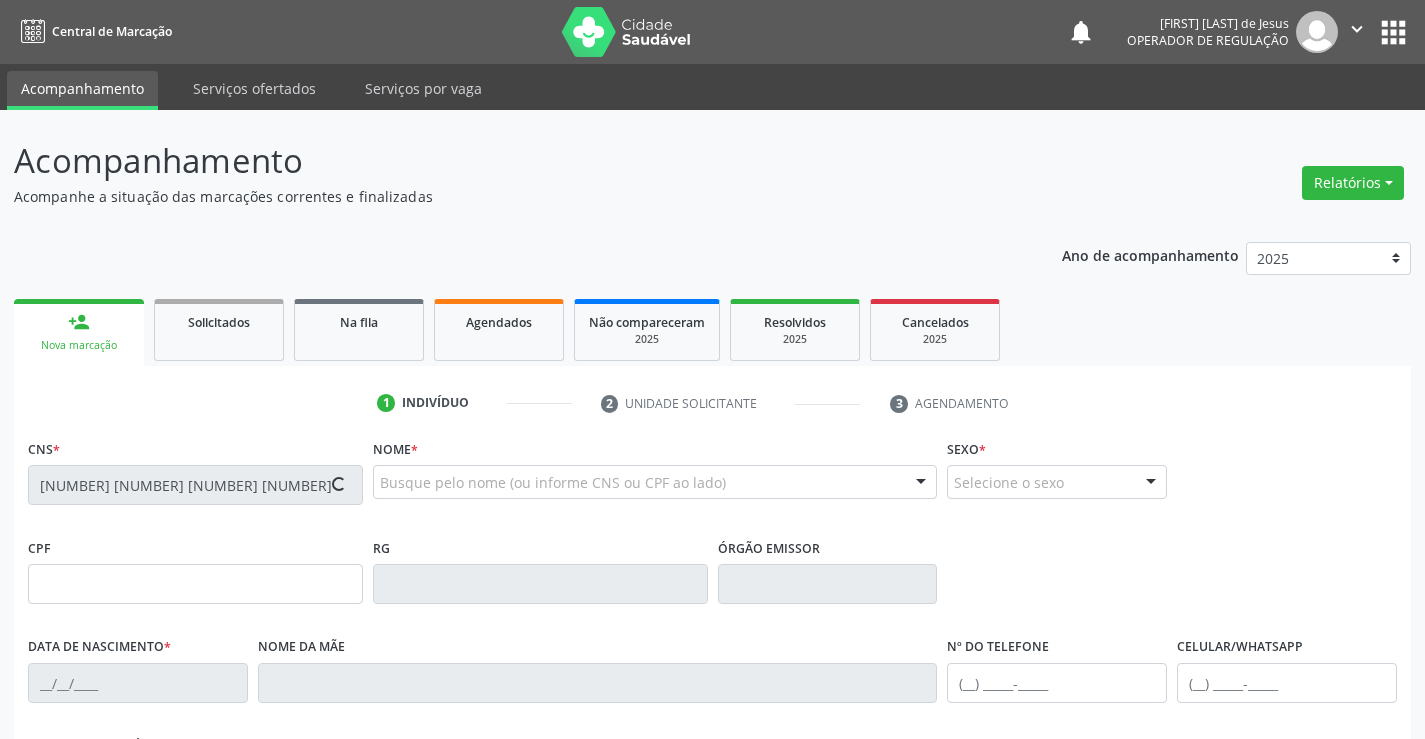 type on "[NUMBER]" 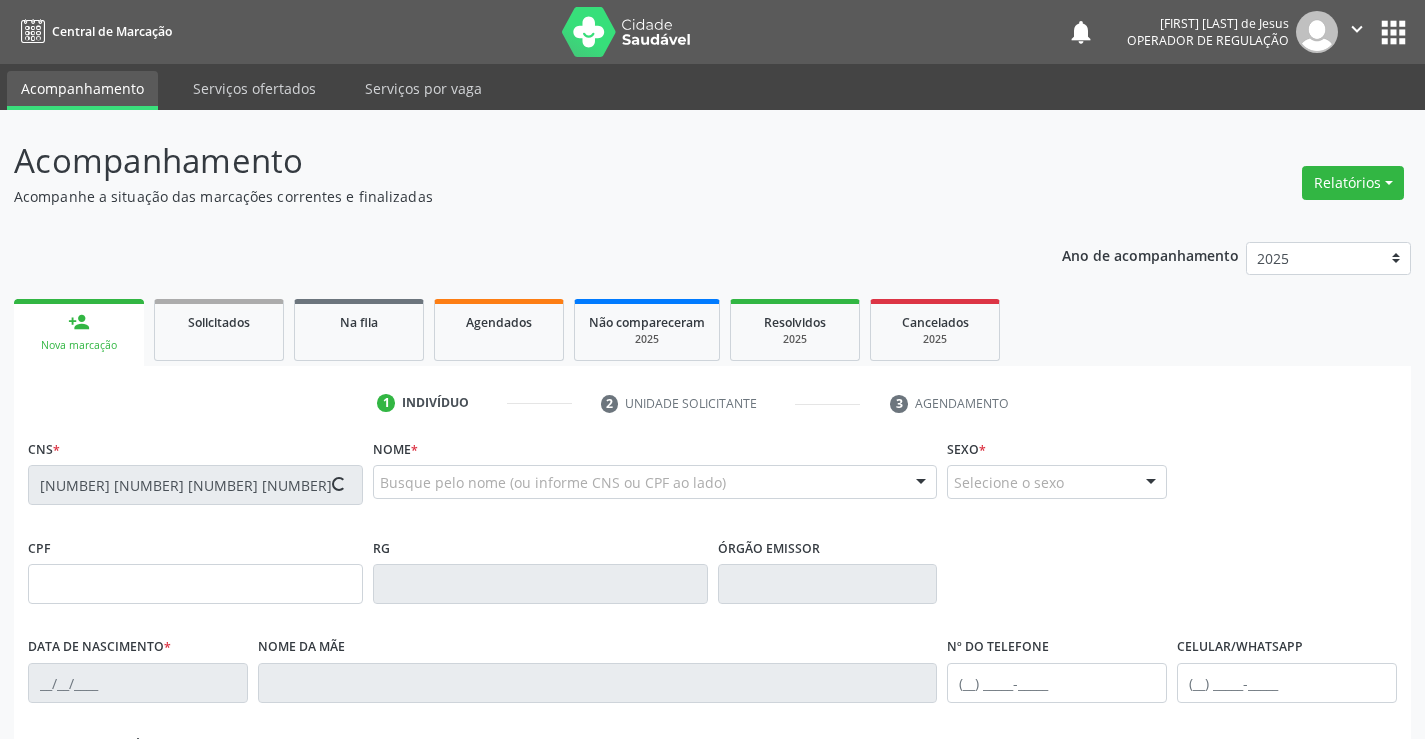 type on "[DATE]" 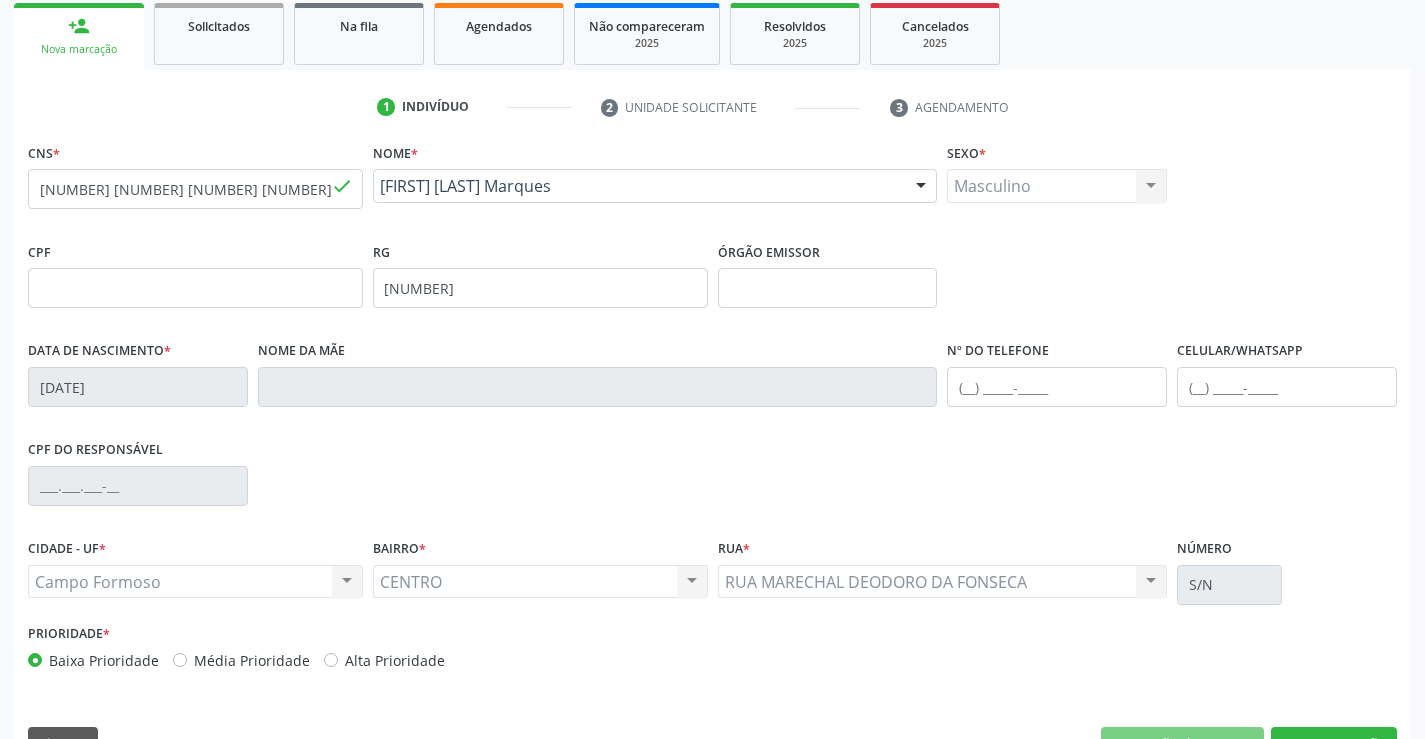 scroll, scrollTop: 257, scrollLeft: 0, axis: vertical 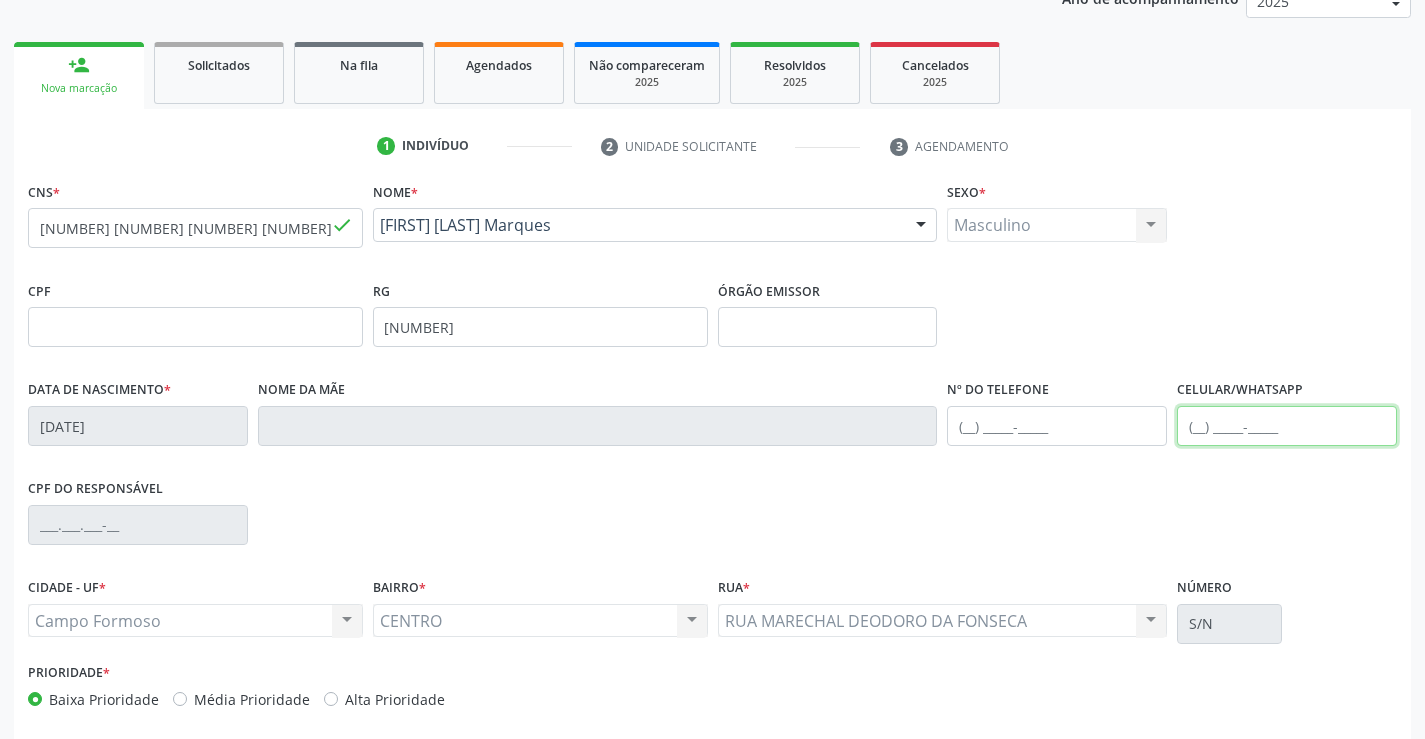 click at bounding box center (1287, 426) 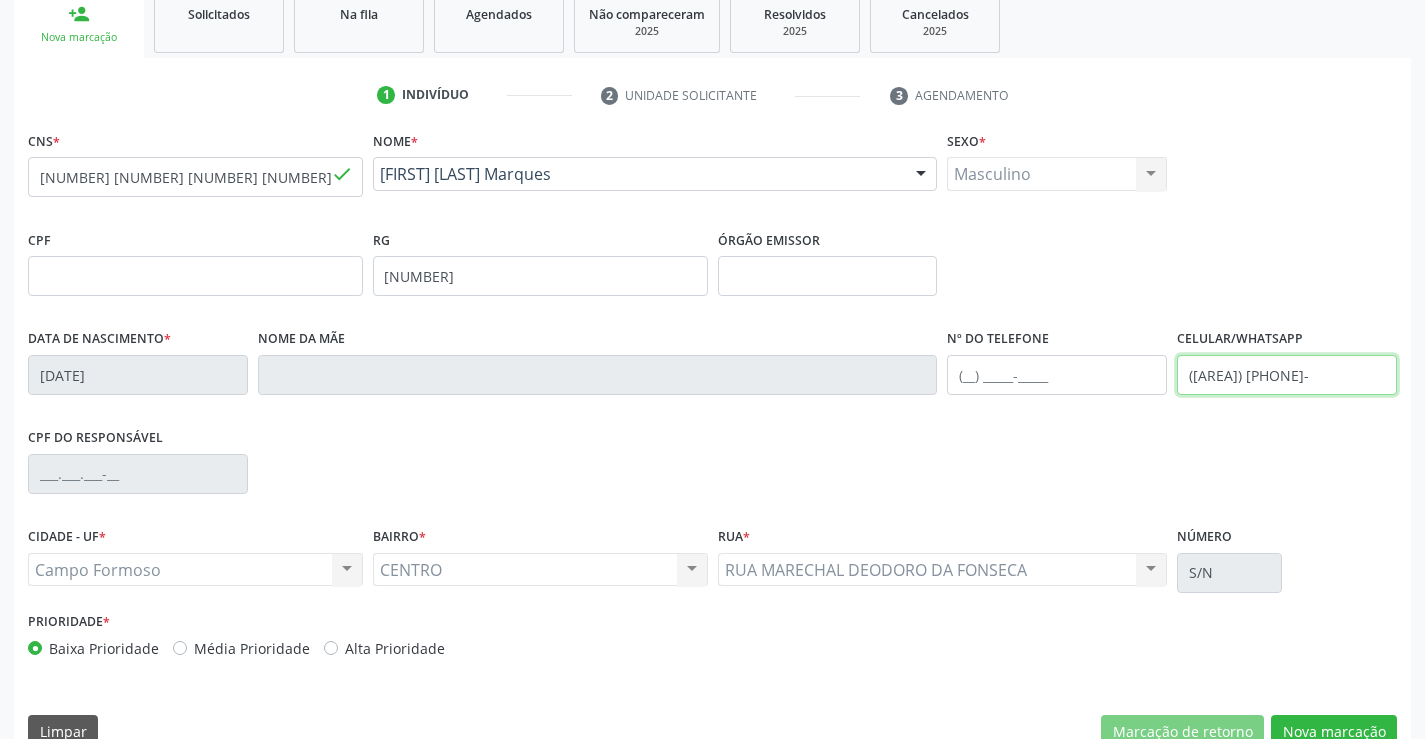 scroll, scrollTop: 345, scrollLeft: 0, axis: vertical 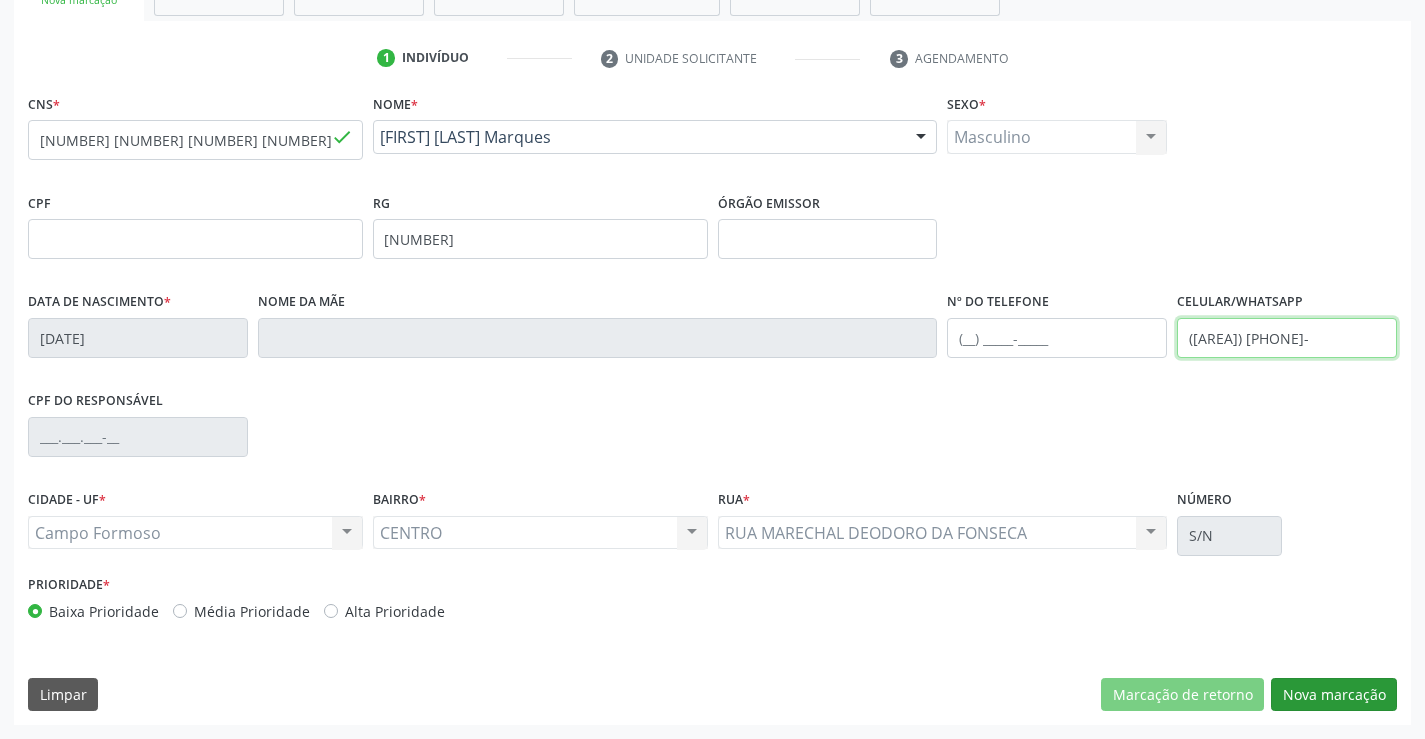 type on "([AREA]) [PHONE]-" 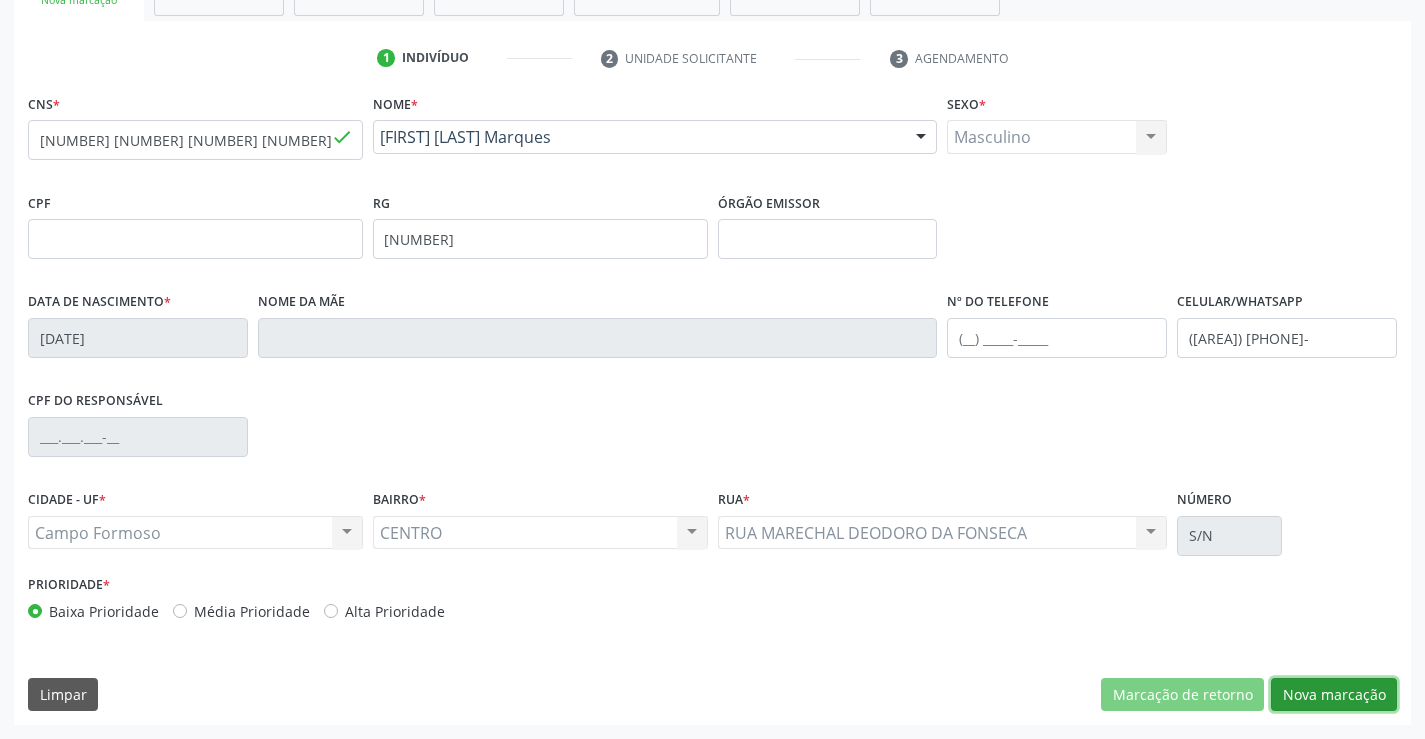 click on "Nova marcação" at bounding box center [1334, 695] 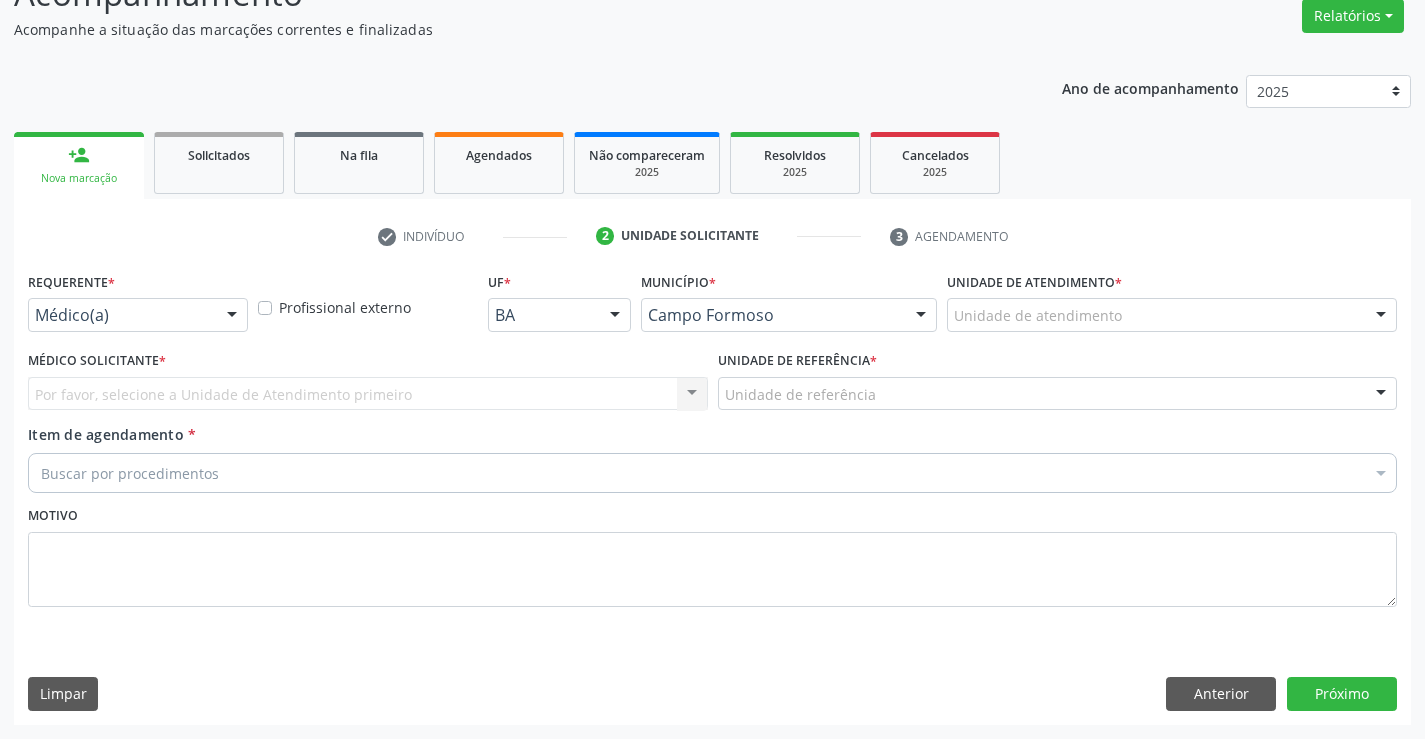 scroll, scrollTop: 167, scrollLeft: 0, axis: vertical 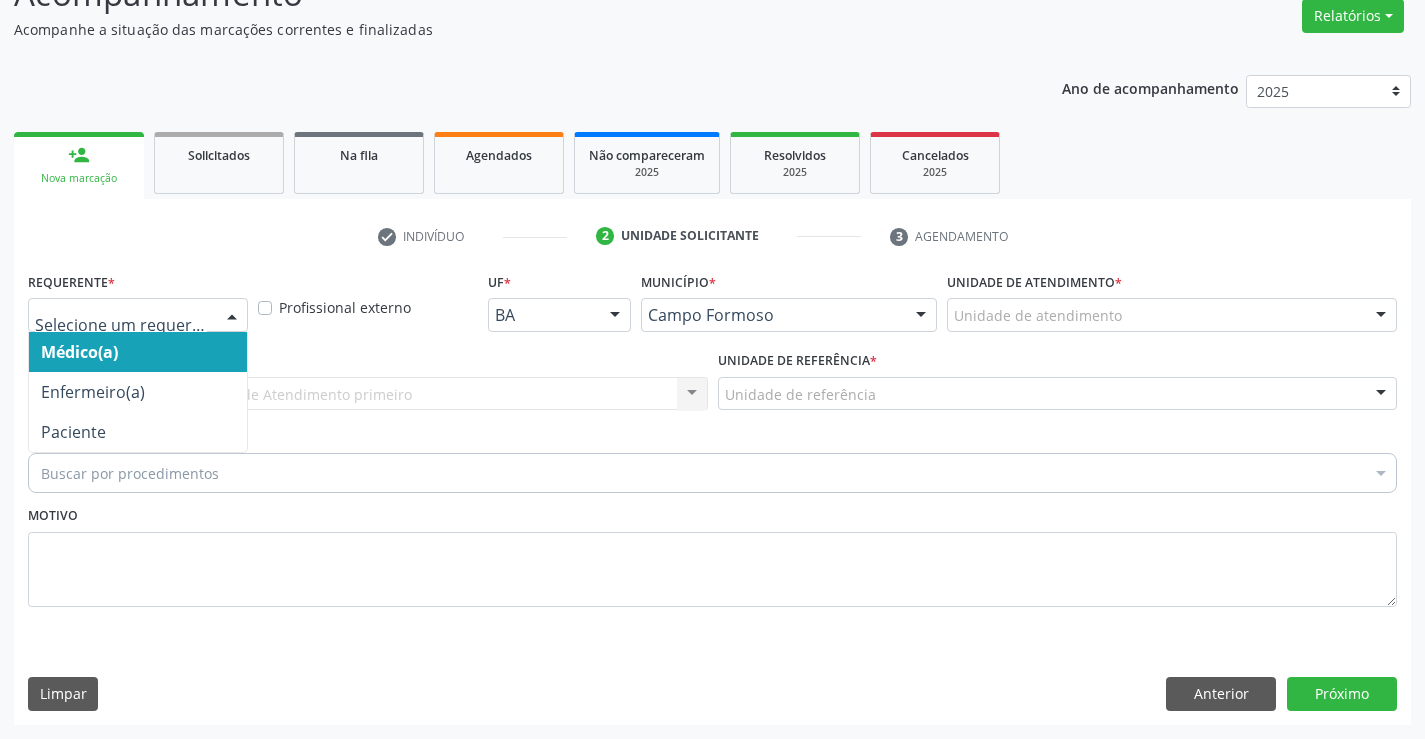 click at bounding box center [232, 316] 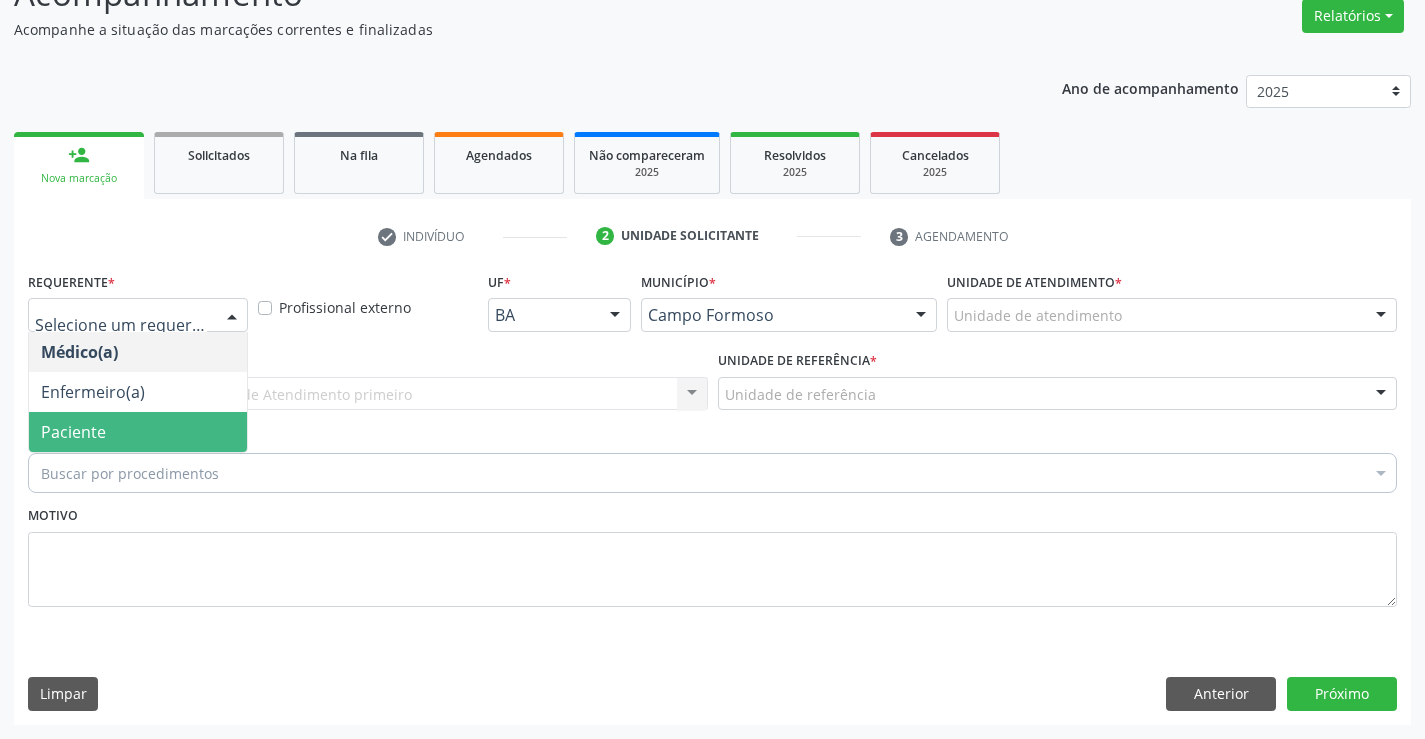 drag, startPoint x: 111, startPoint y: 432, endPoint x: 111, endPoint y: 410, distance: 22 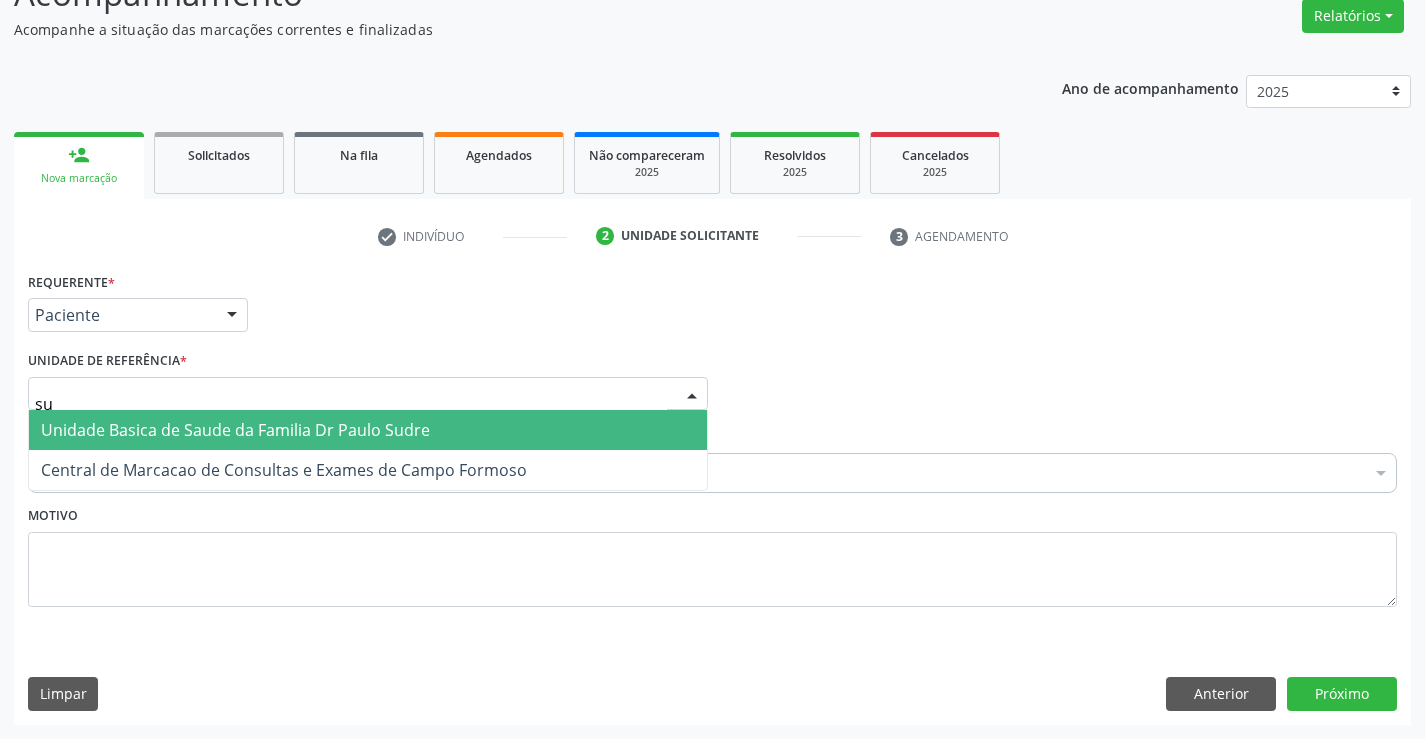type on "sud" 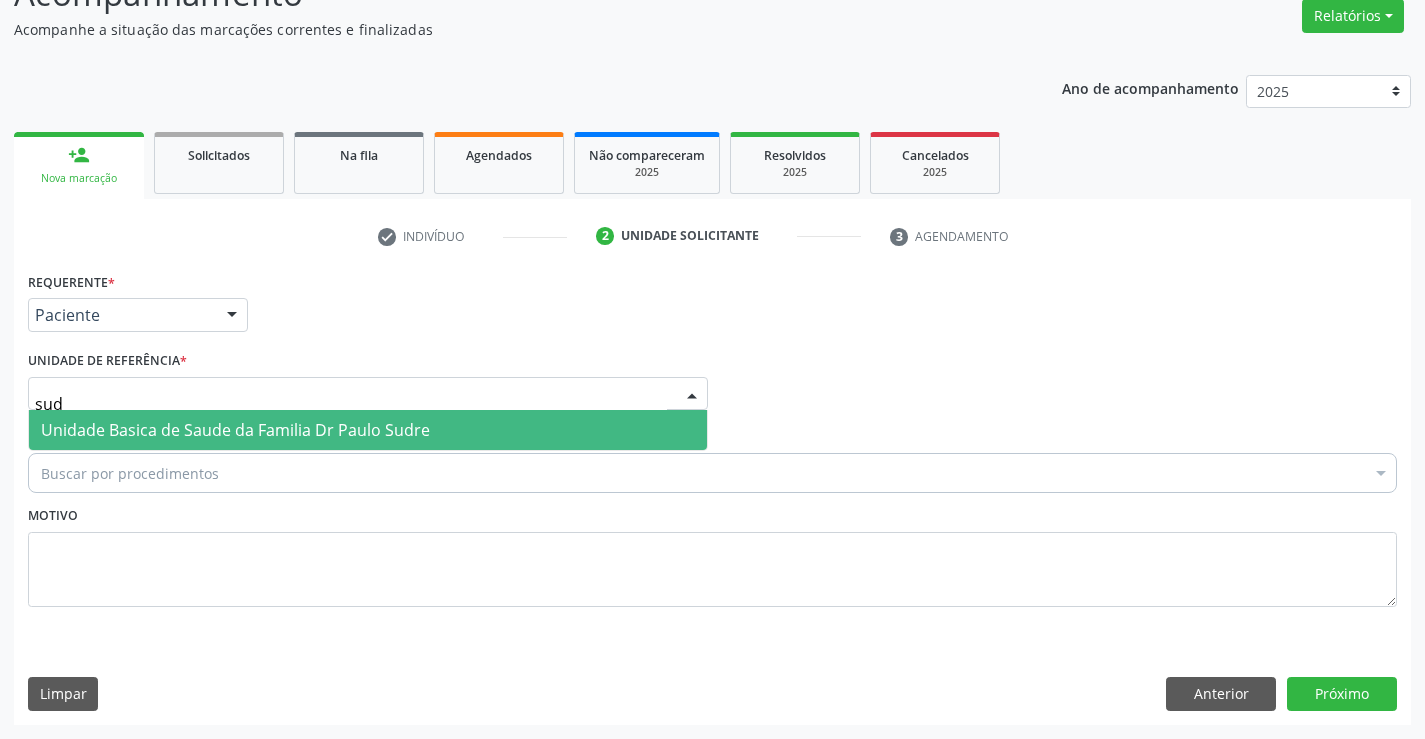 click on "Unidade Basica de Saude da Familia Dr Paulo Sudre" at bounding box center (235, 430) 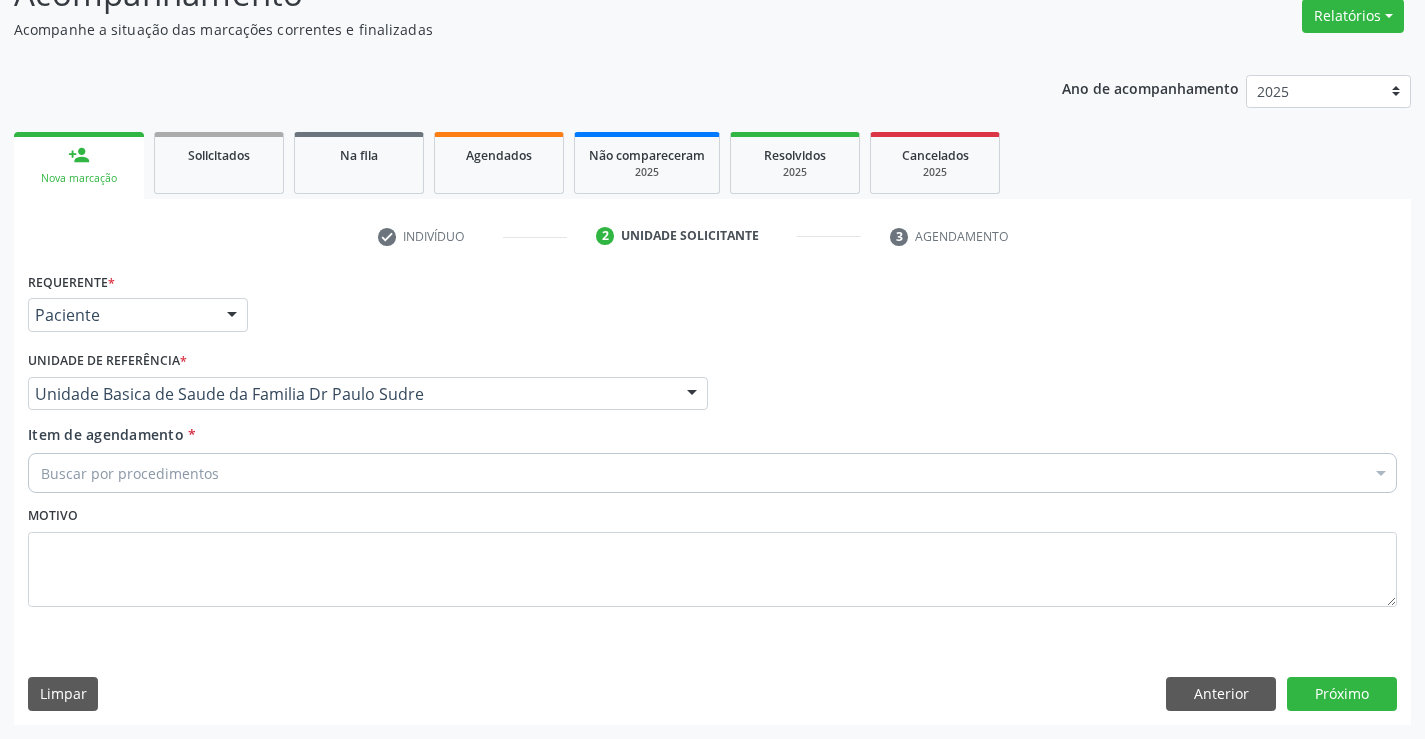 click on "Buscar por procedimentos" at bounding box center (712, 473) 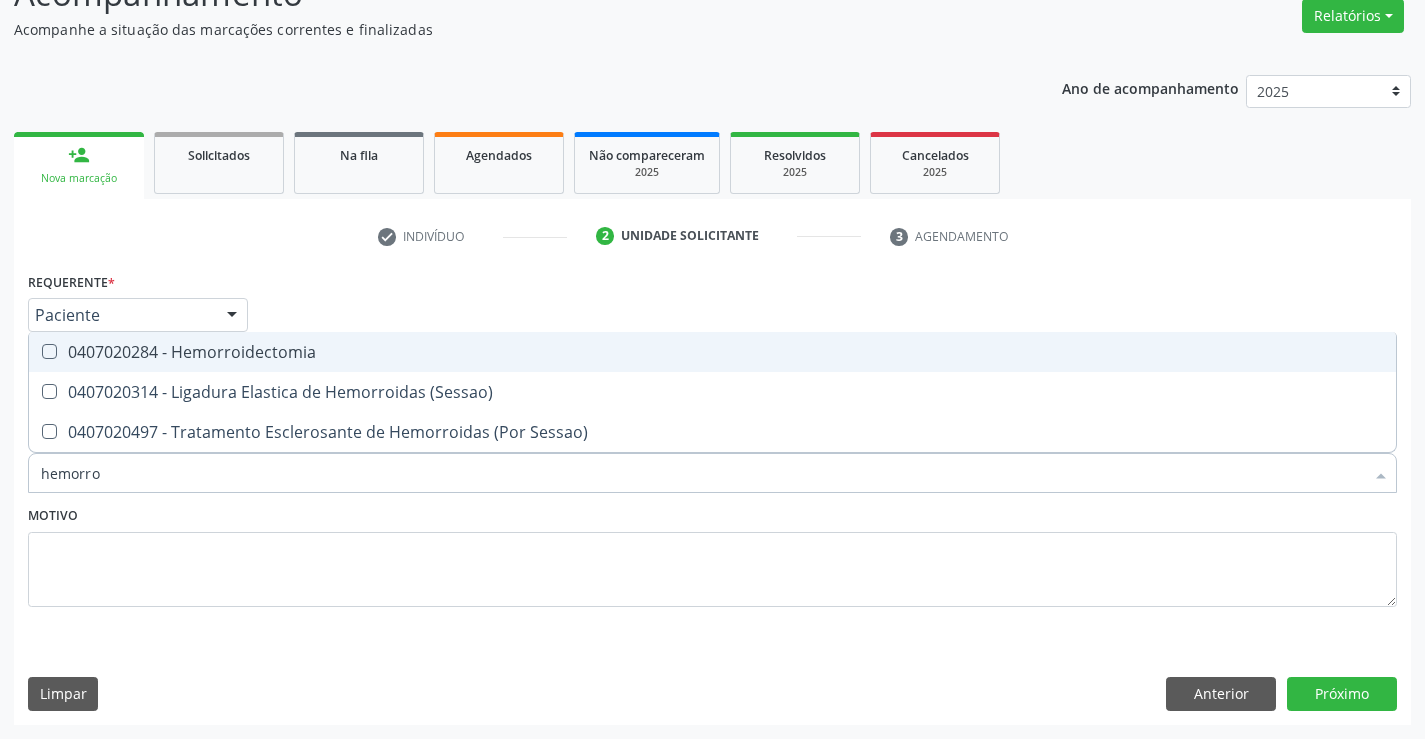 type on "hemorroi" 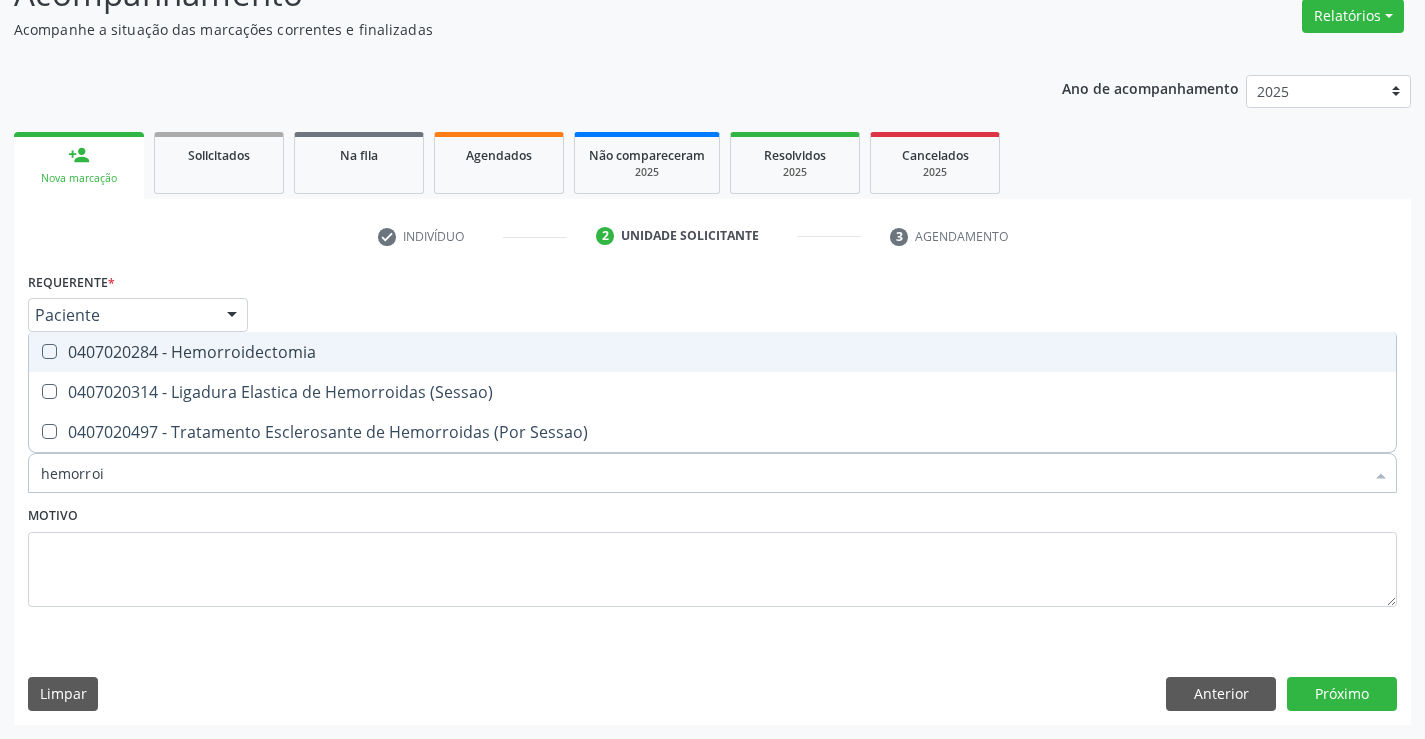 click on "0407020284 - Hemorroidectomia" at bounding box center (712, 352) 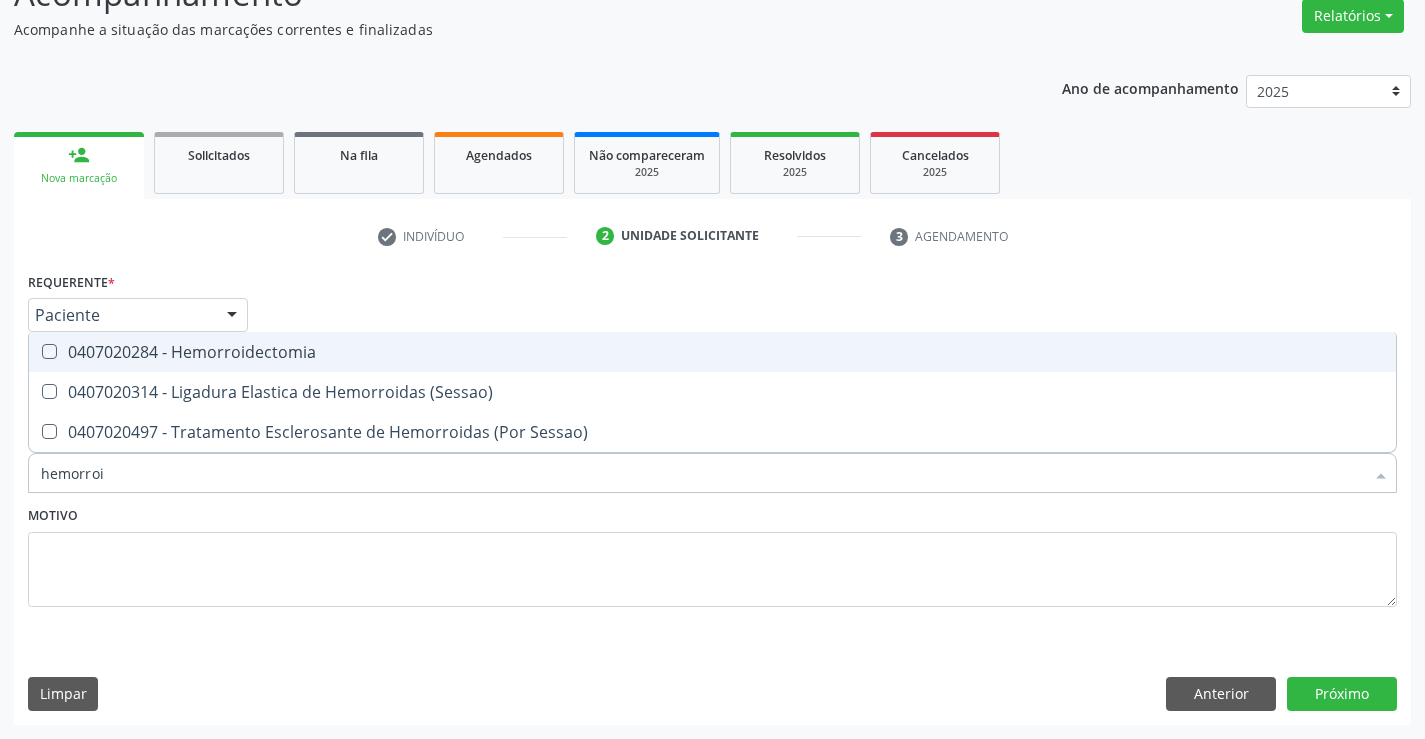 checkbox on "true" 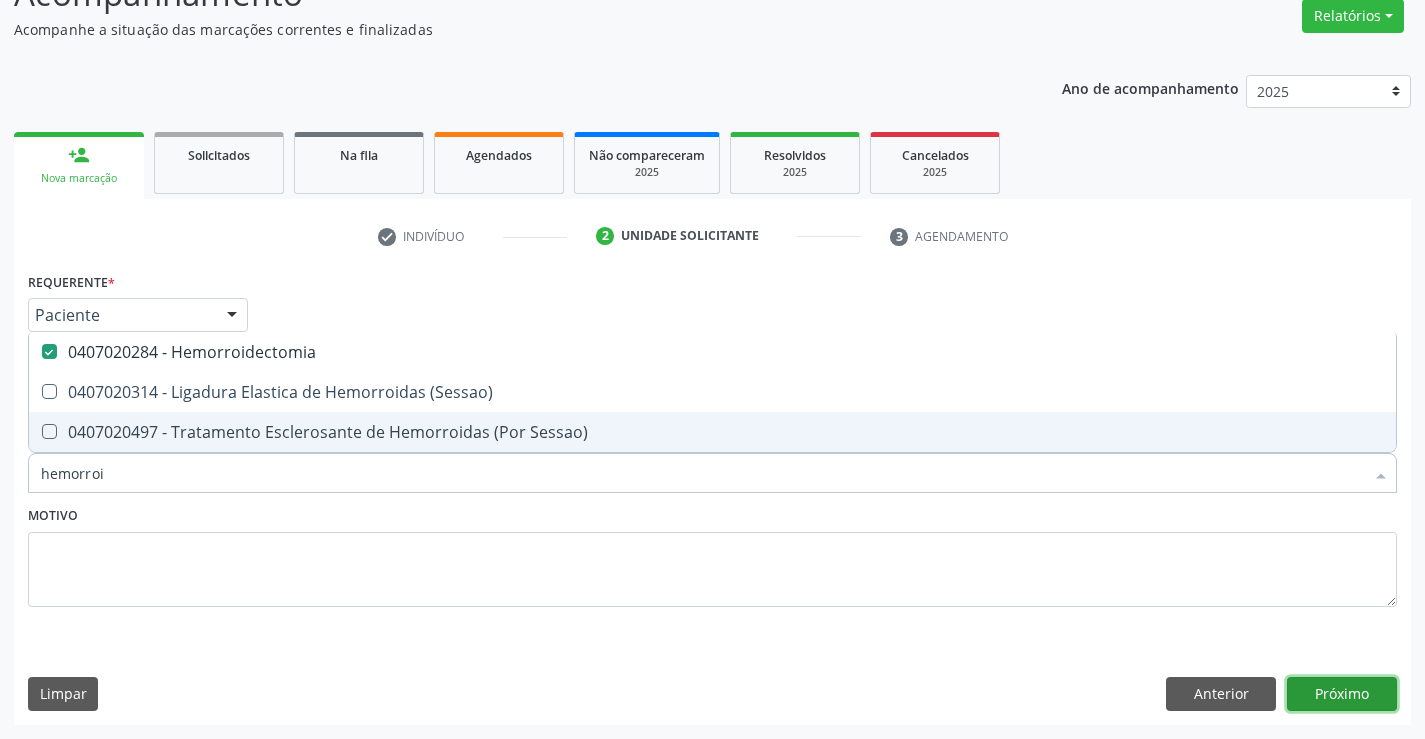click on "Próximo" at bounding box center (1342, 694) 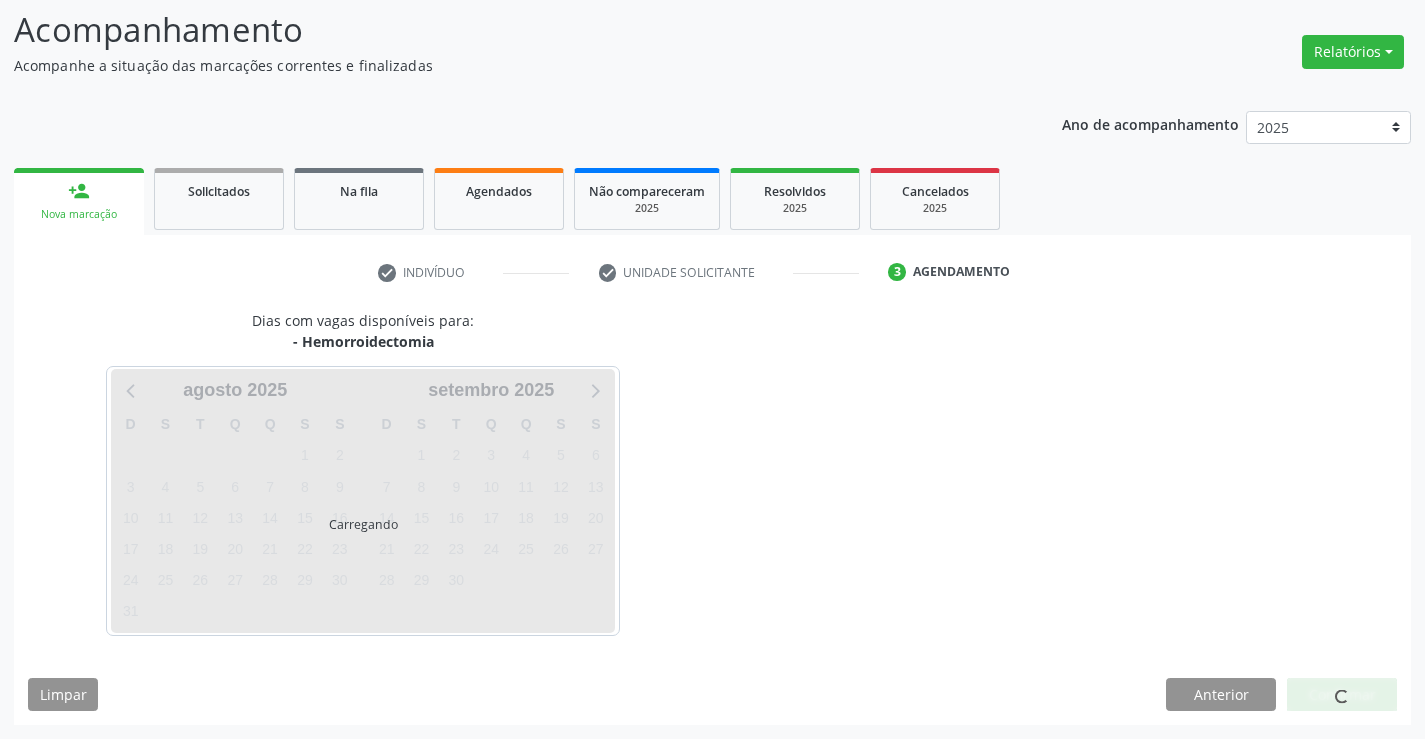 scroll, scrollTop: 131, scrollLeft: 0, axis: vertical 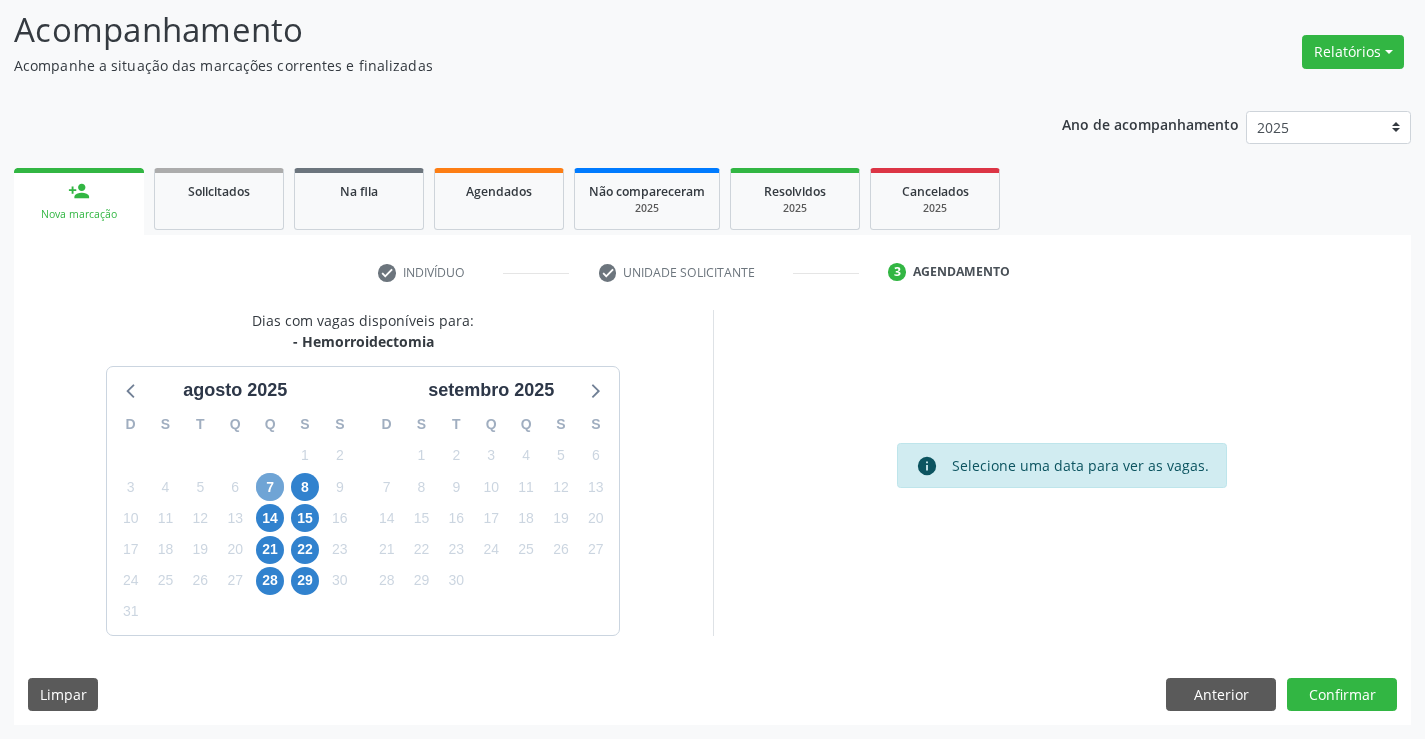 click on "7" at bounding box center [270, 487] 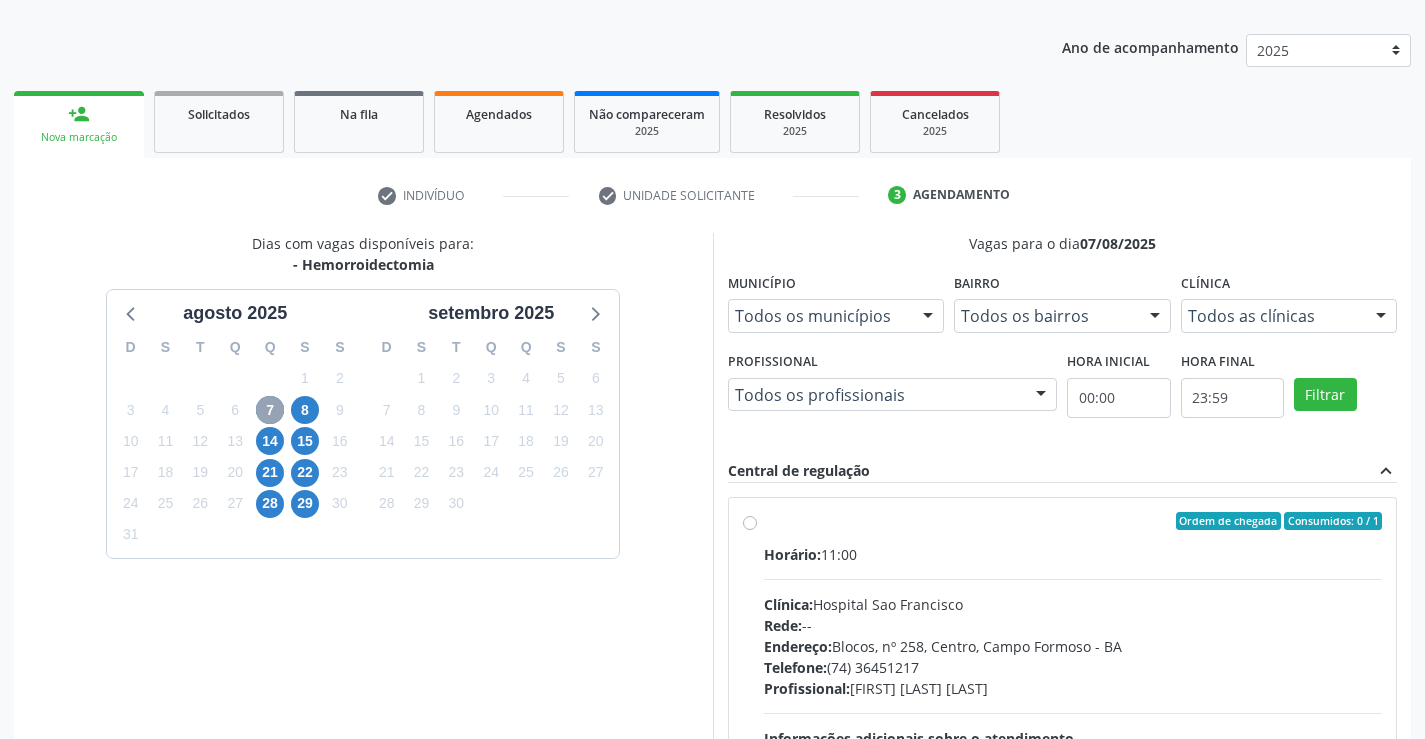 scroll, scrollTop: 245, scrollLeft: 0, axis: vertical 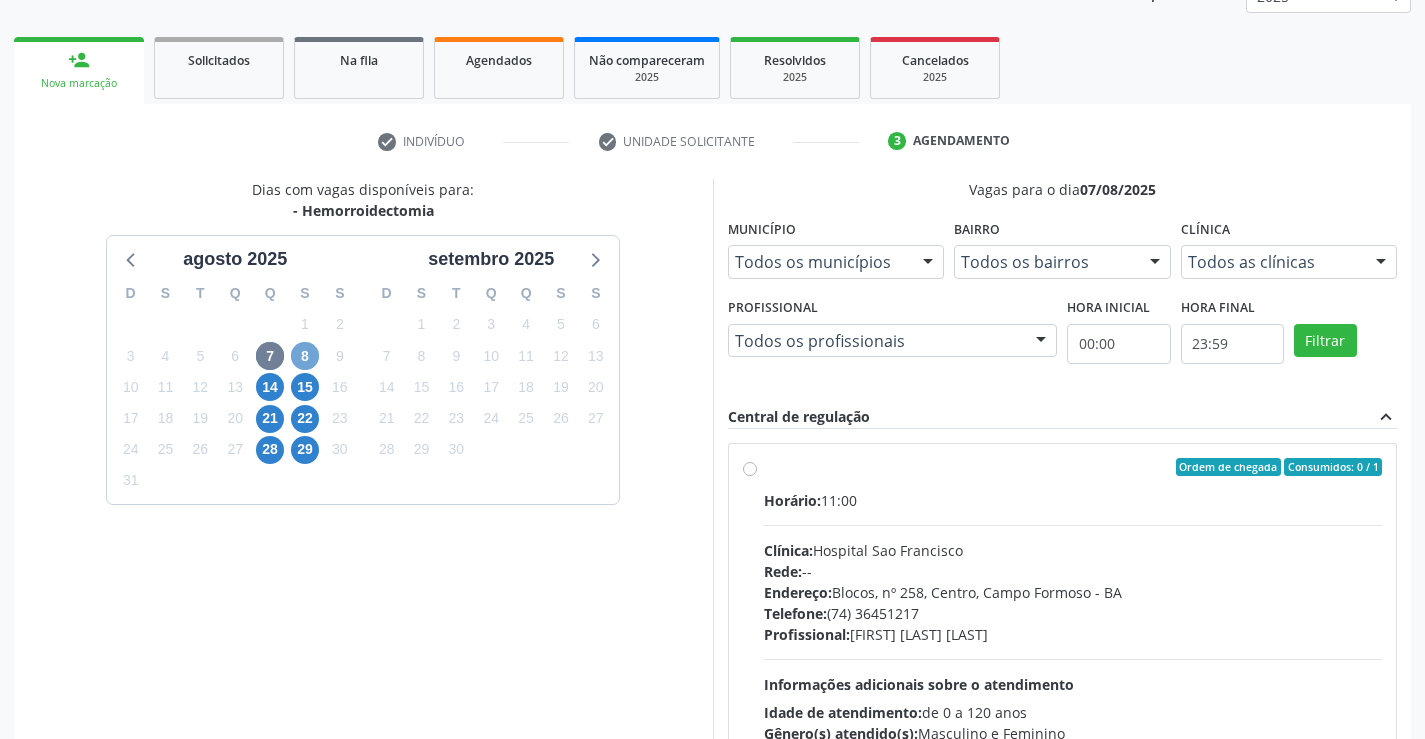 click on "8" at bounding box center (305, 356) 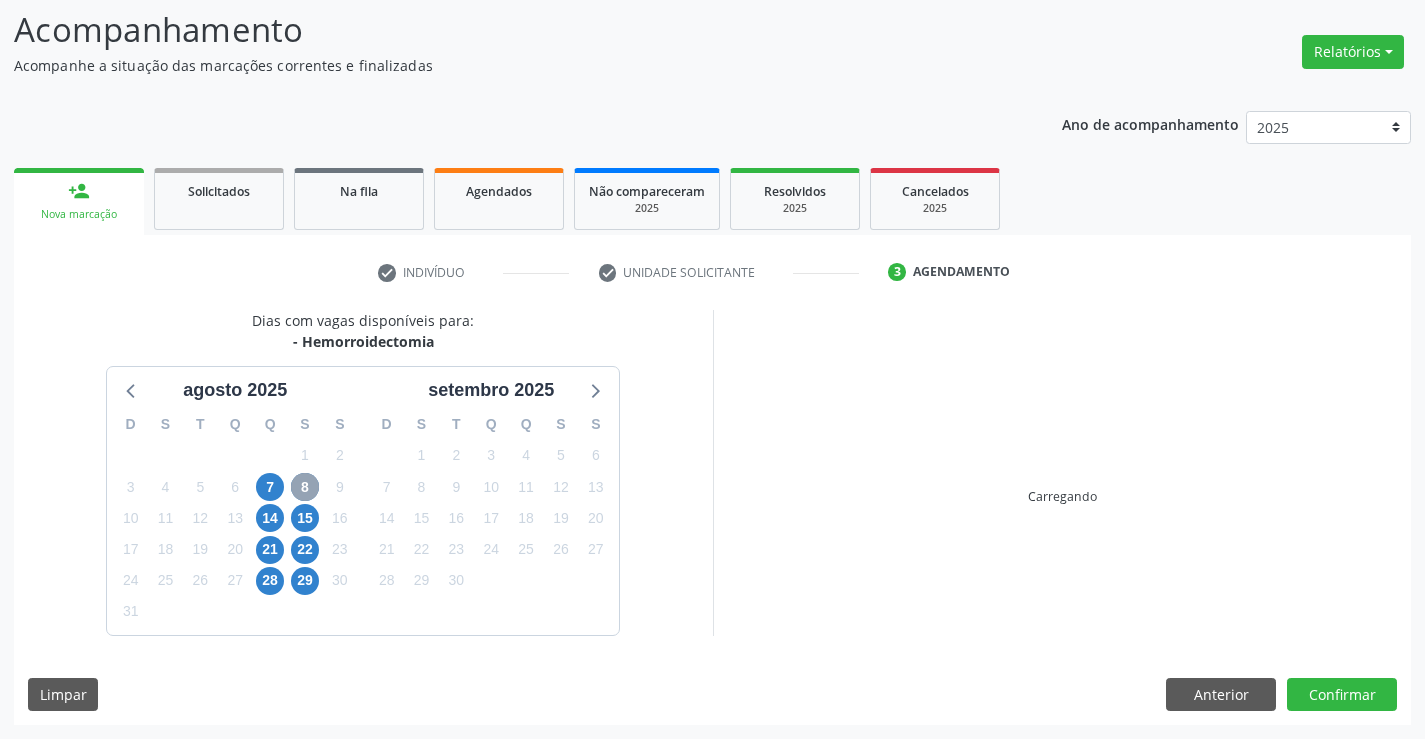 scroll, scrollTop: 131, scrollLeft: 0, axis: vertical 